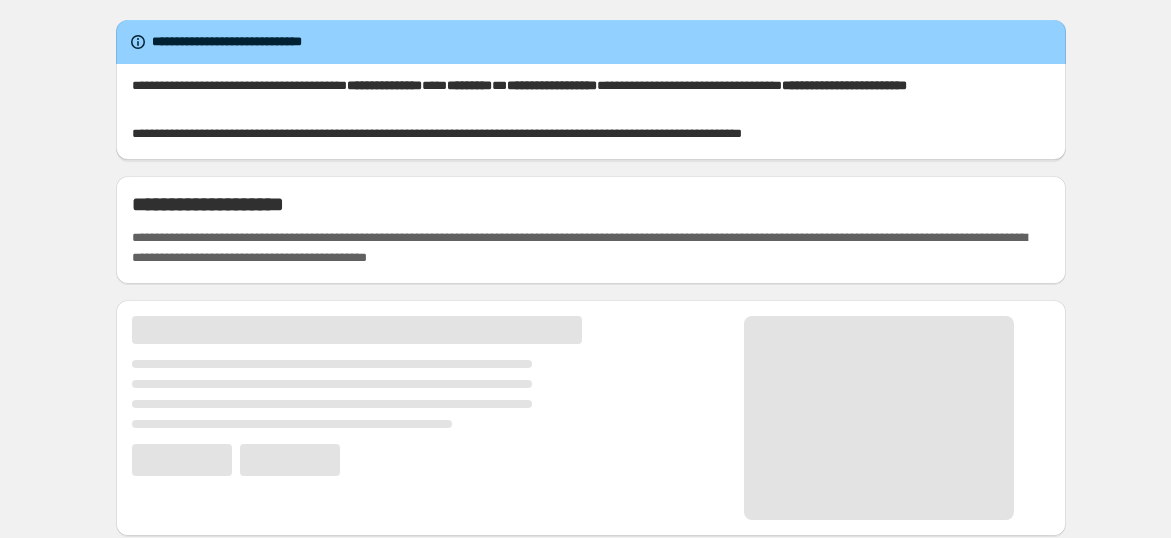 scroll, scrollTop: 0, scrollLeft: 0, axis: both 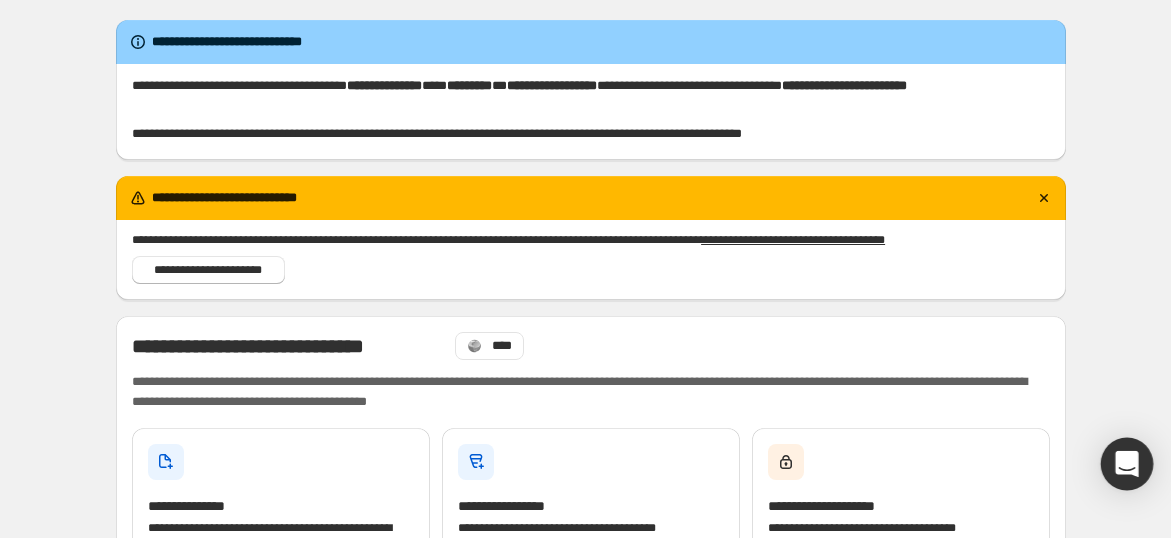 click at bounding box center (1127, 464) 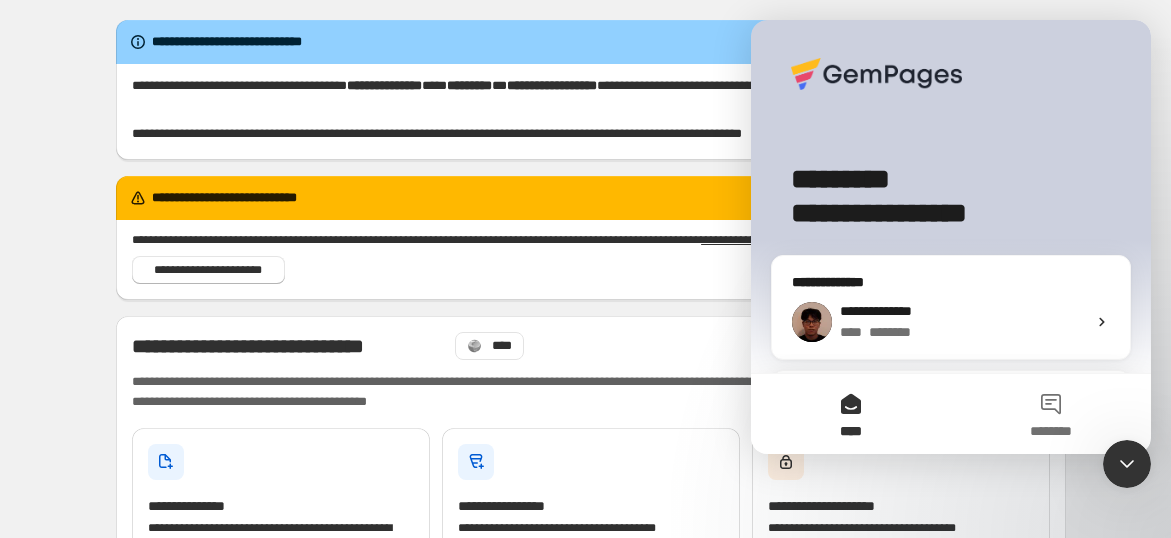 scroll, scrollTop: 0, scrollLeft: 0, axis: both 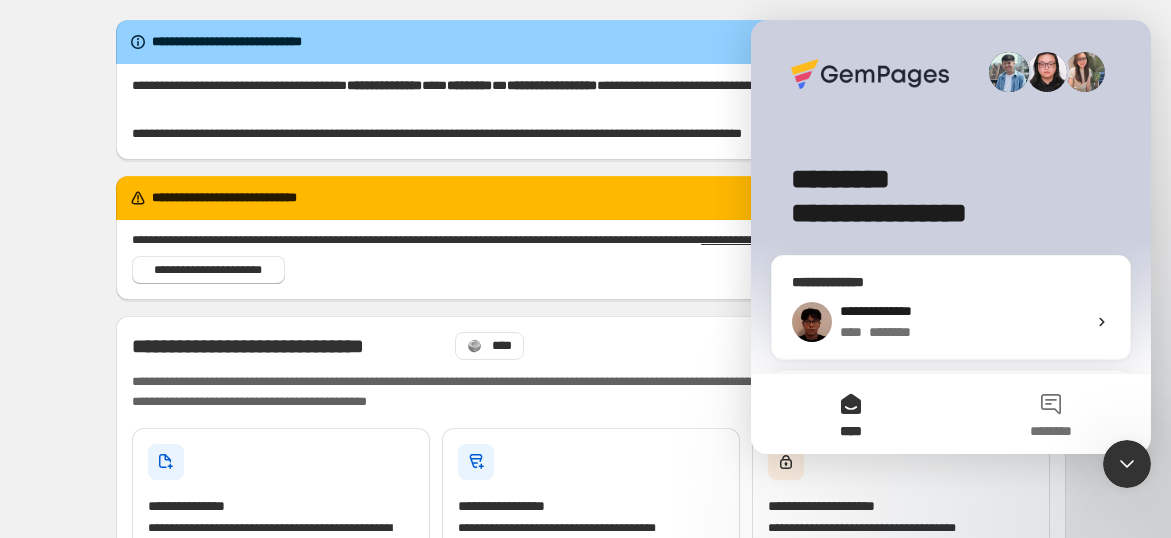 click on "**** * ******" at bounding box center (963, 332) 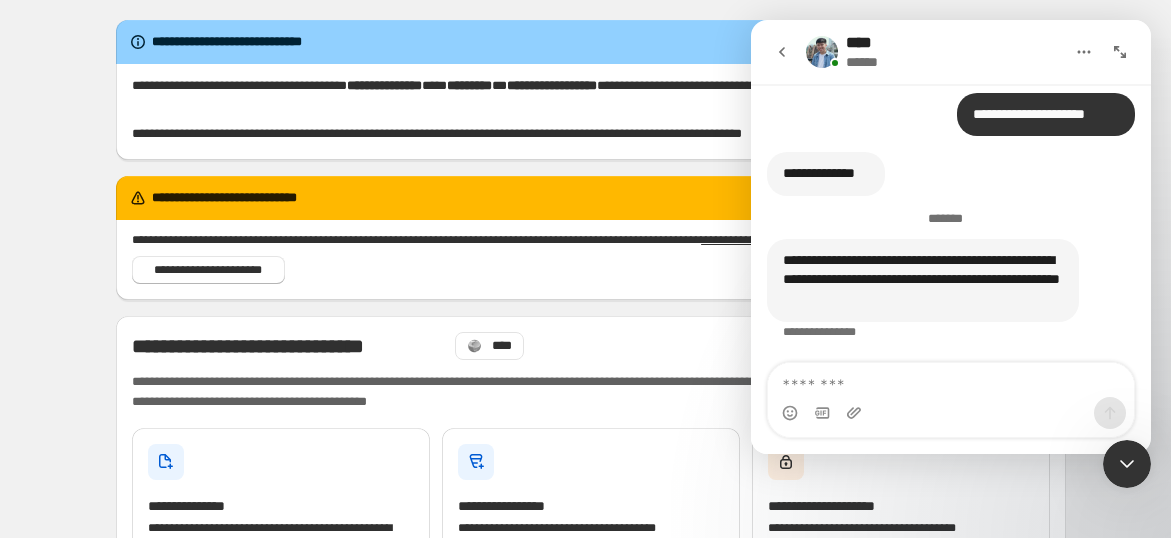 scroll, scrollTop: 2266, scrollLeft: 0, axis: vertical 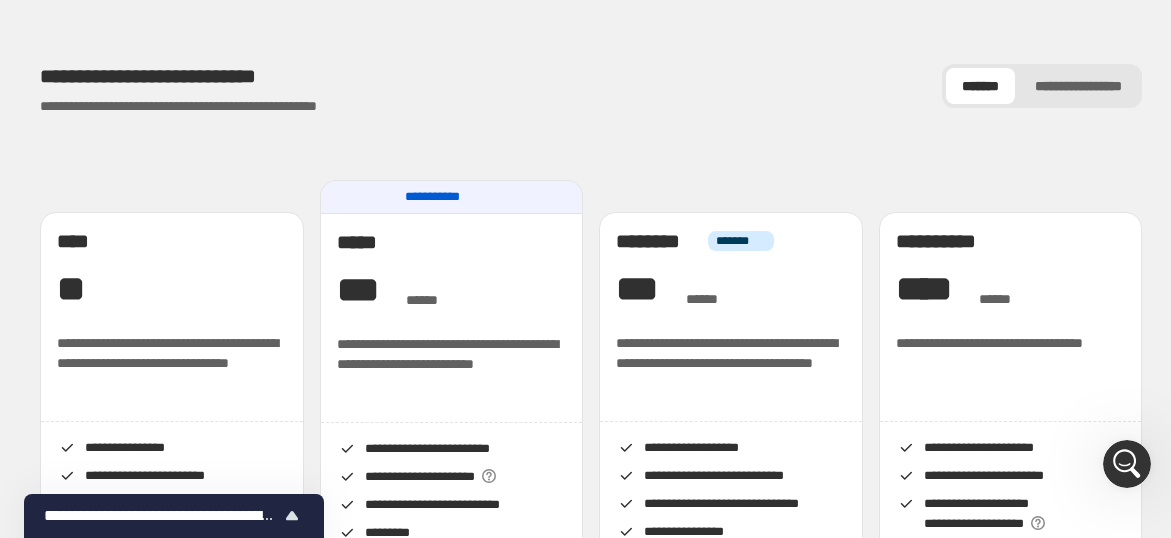 click 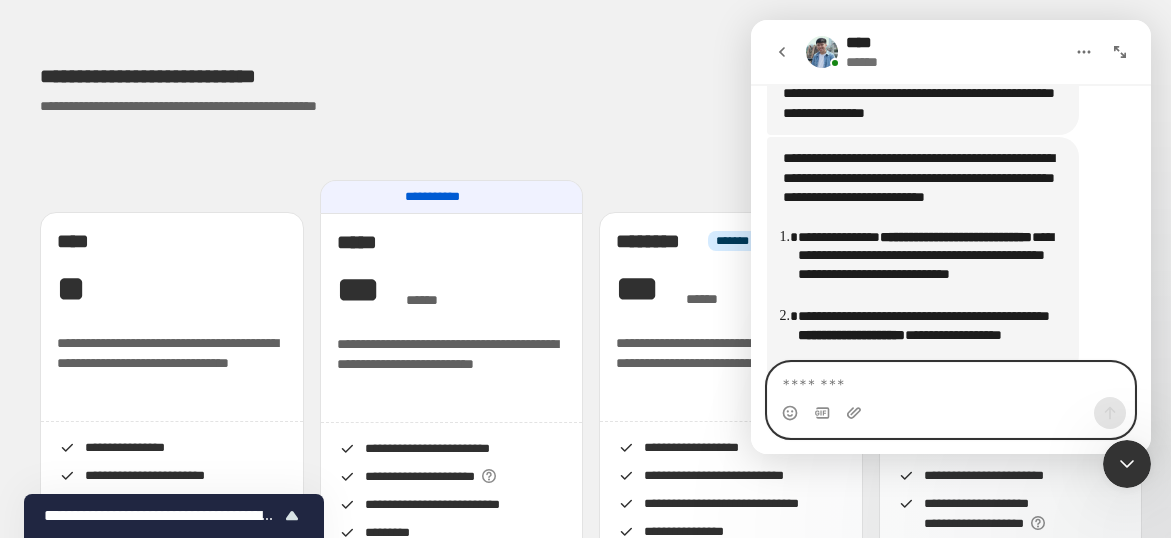scroll, scrollTop: 2721, scrollLeft: 0, axis: vertical 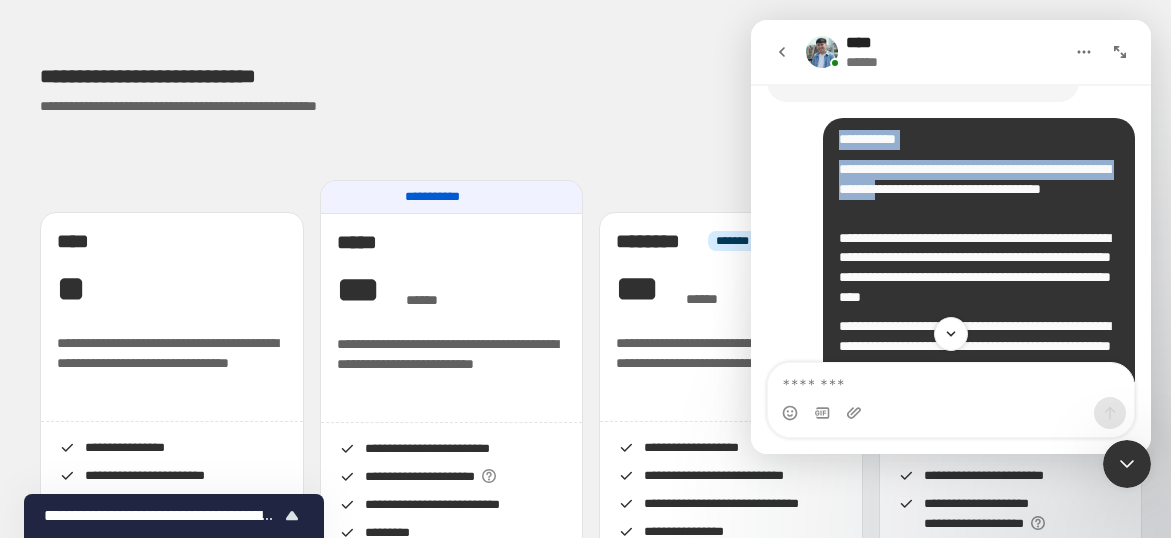 drag, startPoint x: 825, startPoint y: 122, endPoint x: 998, endPoint y: 222, distance: 199.82242 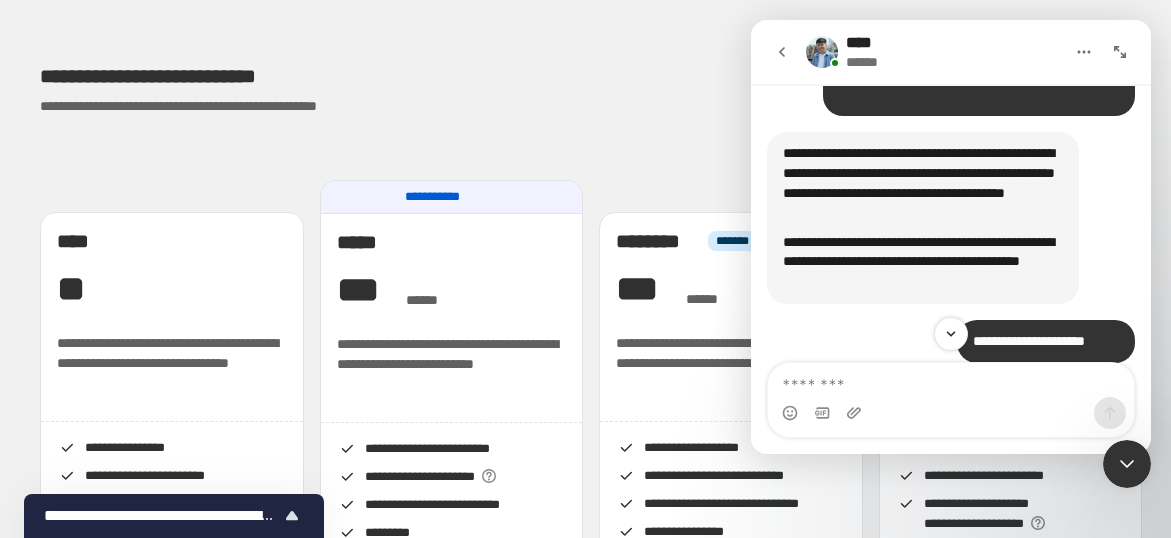 scroll, scrollTop: 2005, scrollLeft: 0, axis: vertical 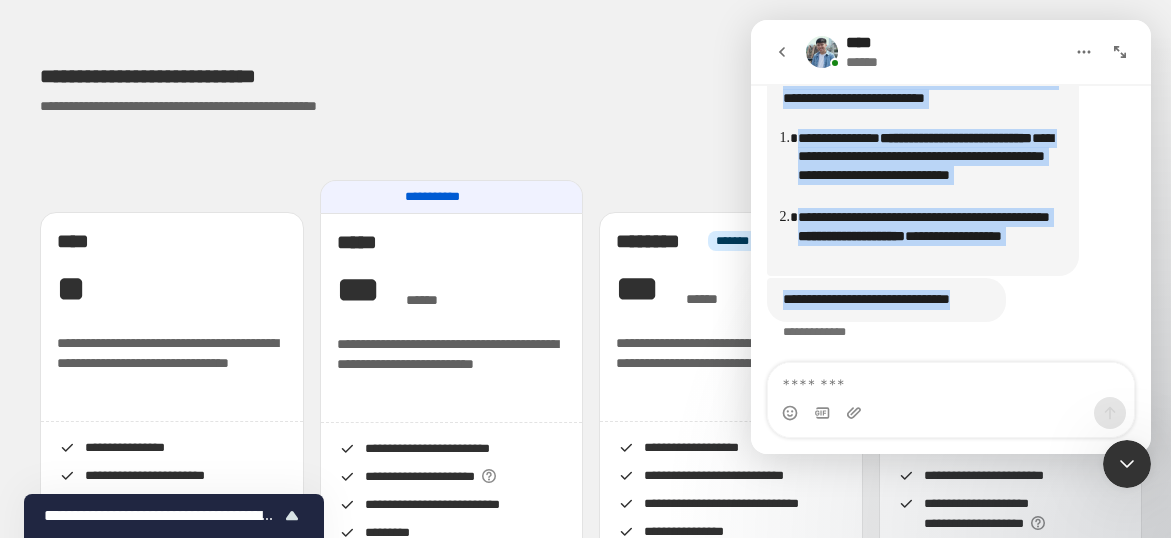drag, startPoint x: 781, startPoint y: 189, endPoint x: 996, endPoint y: 296, distance: 240.15411 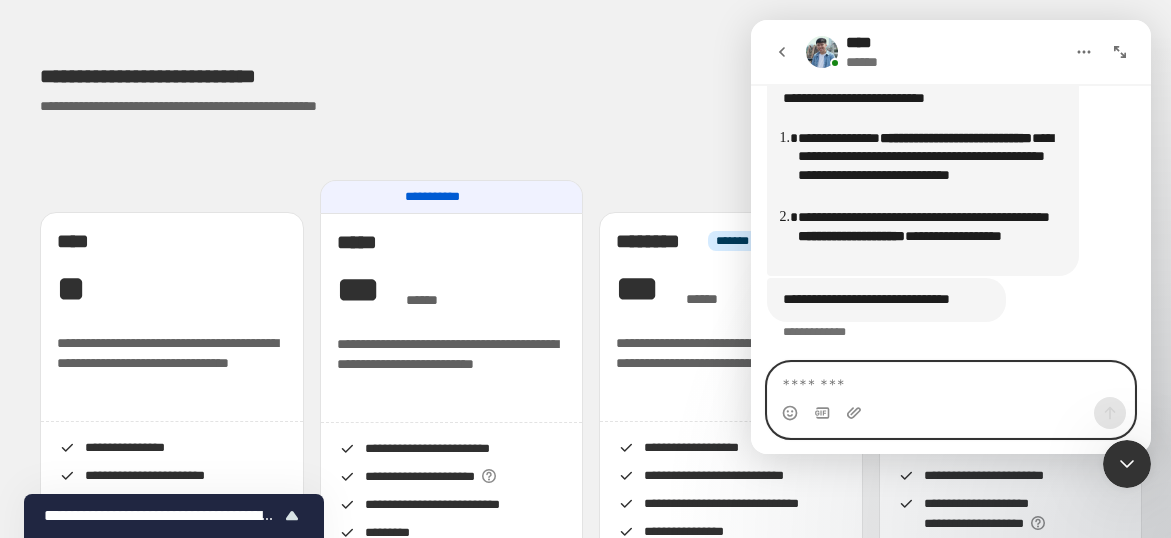 click at bounding box center [951, 380] 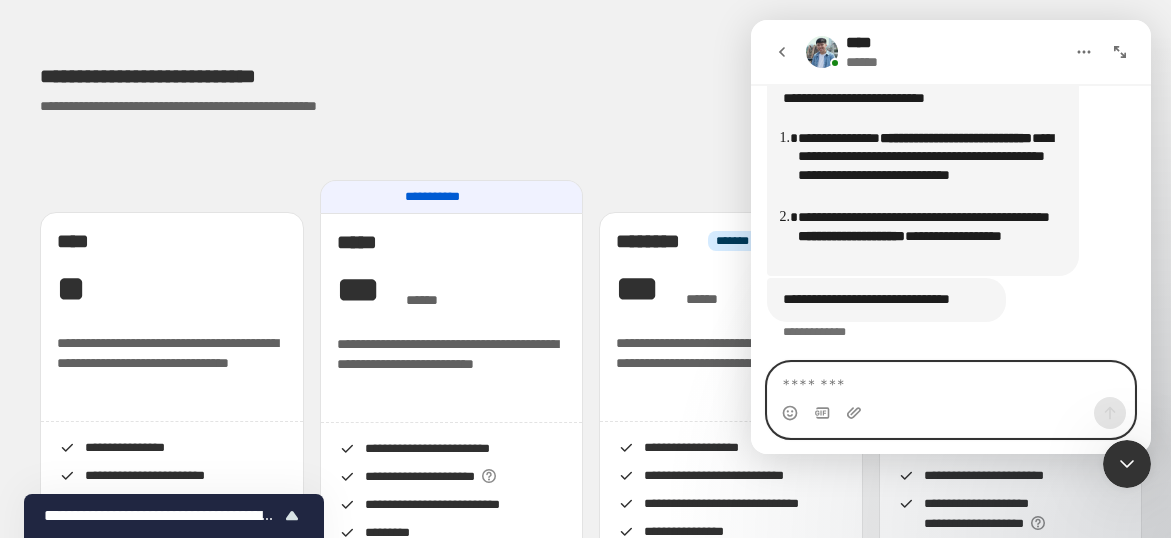 type on "**********" 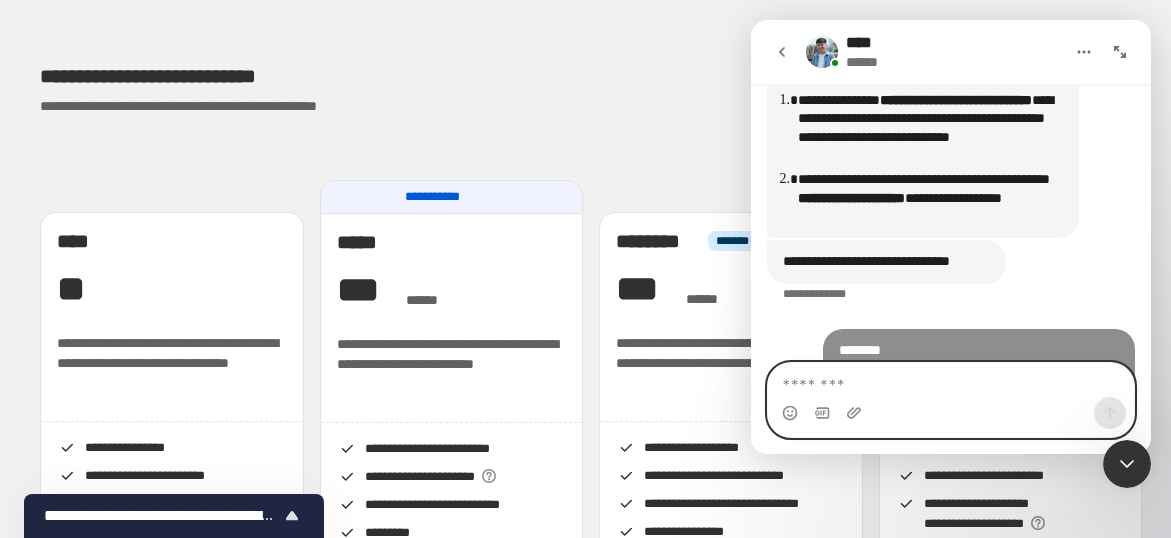 scroll, scrollTop: 0, scrollLeft: 0, axis: both 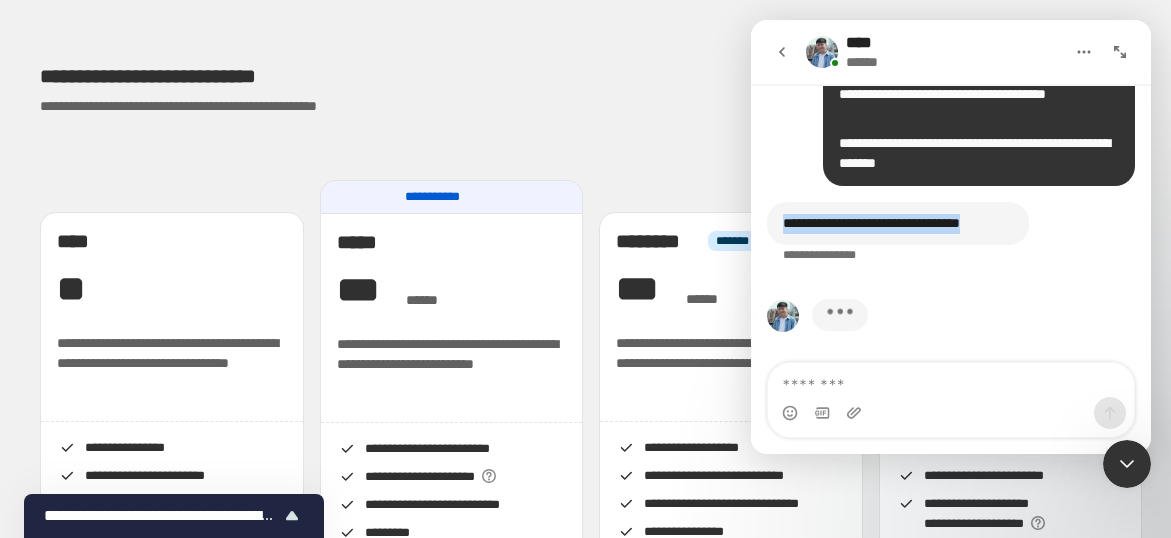 drag, startPoint x: 780, startPoint y: 227, endPoint x: 1022, endPoint y: 228, distance: 242.00206 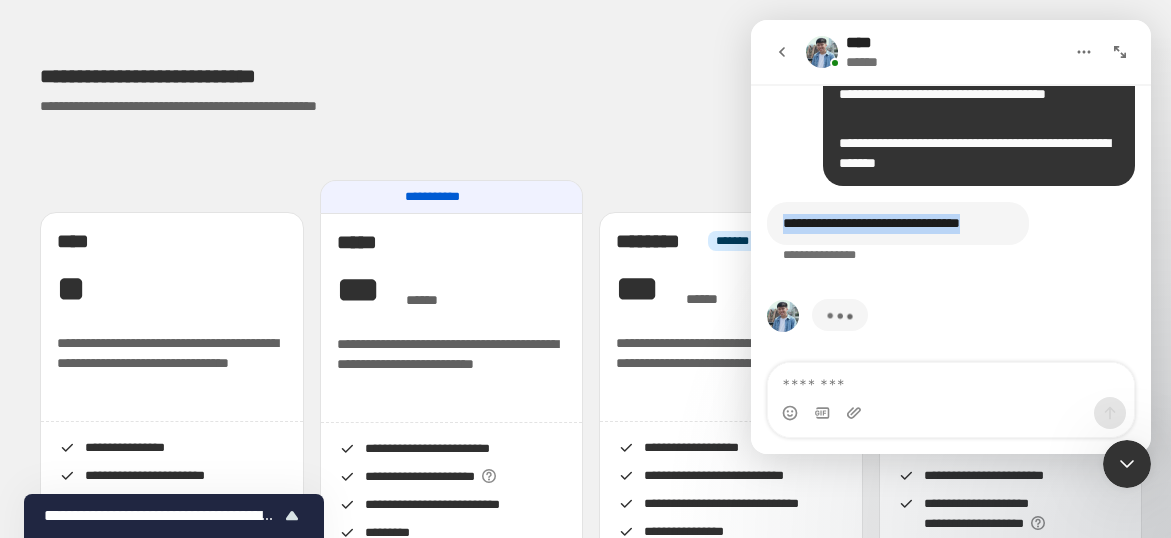 click on "**** ****   *   ********" at bounding box center (898, 224) 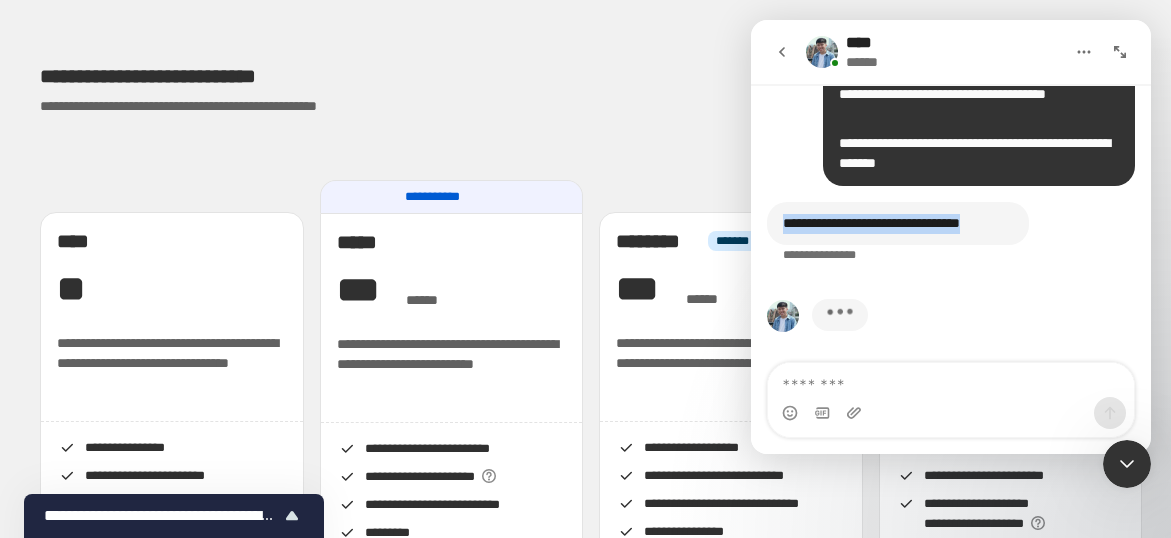 copy on "**********" 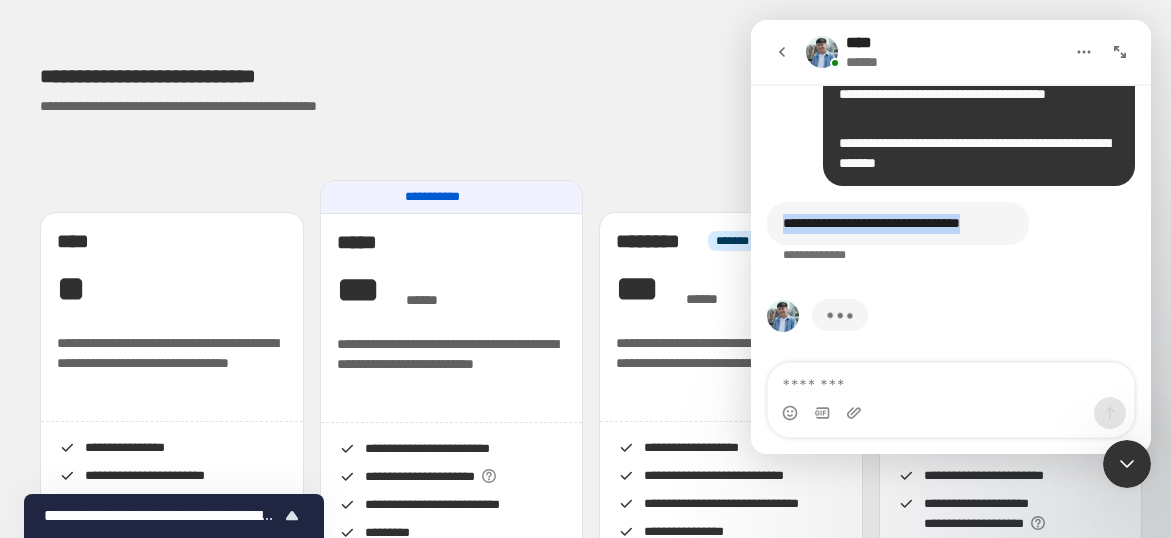 click on "**** ****   *   ******" at bounding box center [951, 246] 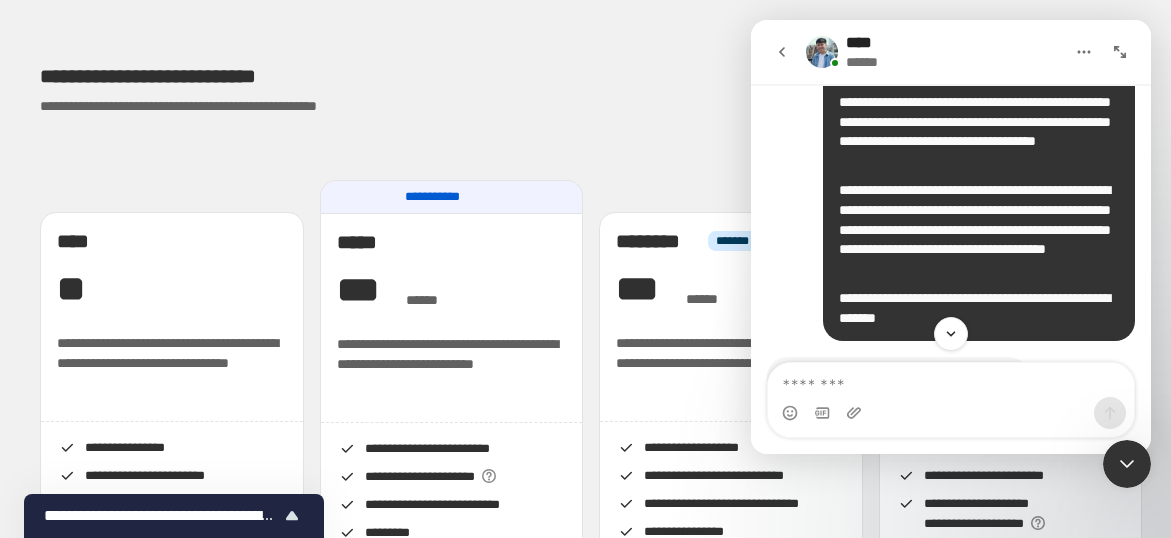 scroll, scrollTop: 3120, scrollLeft: 0, axis: vertical 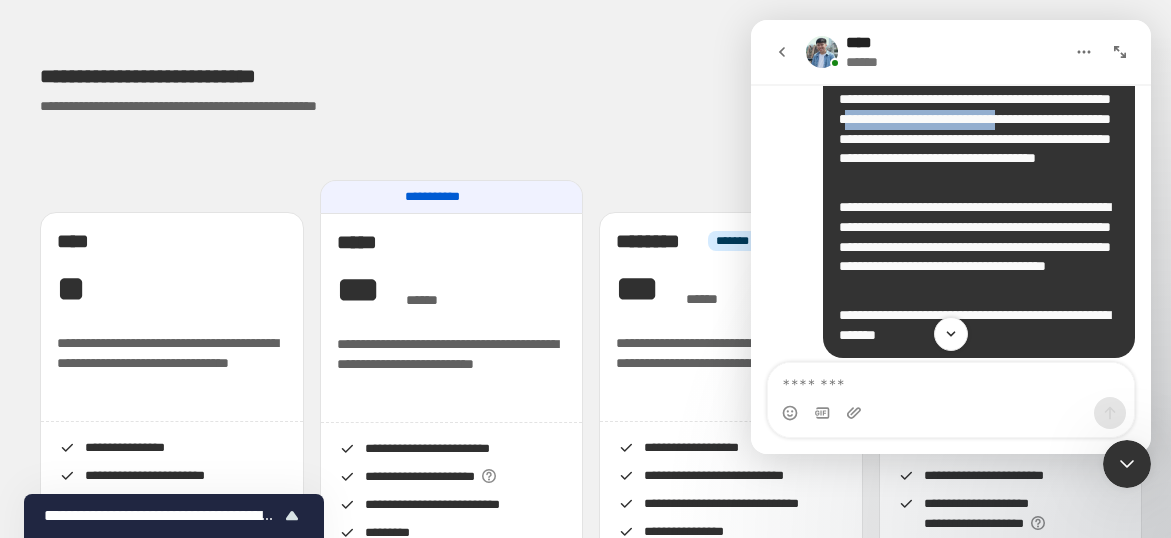 drag, startPoint x: 993, startPoint y: 157, endPoint x: 897, endPoint y: 184, distance: 99.724625 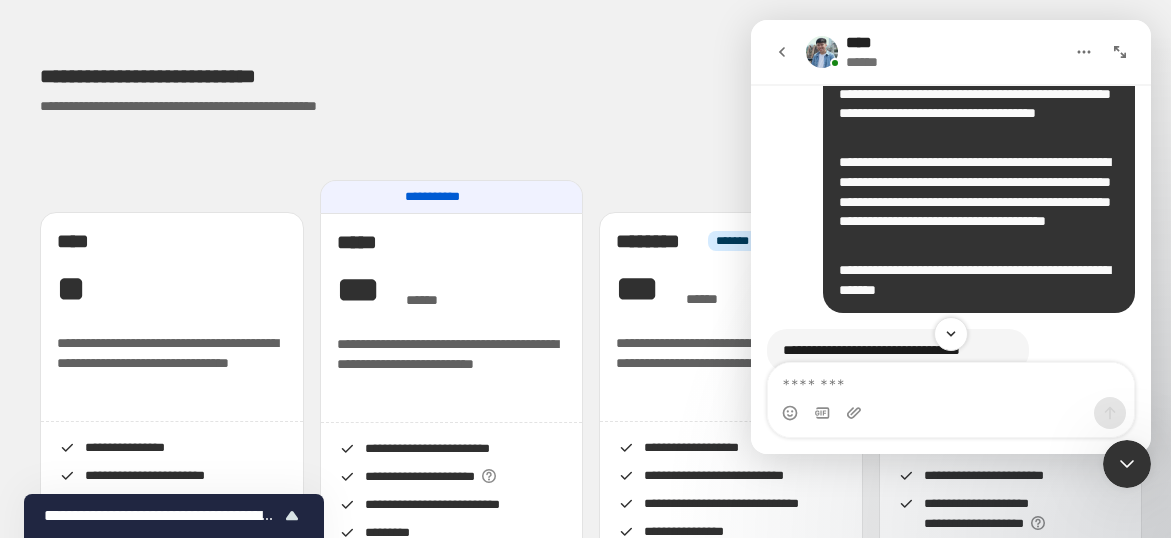 click on "**********" at bounding box center [979, 202] 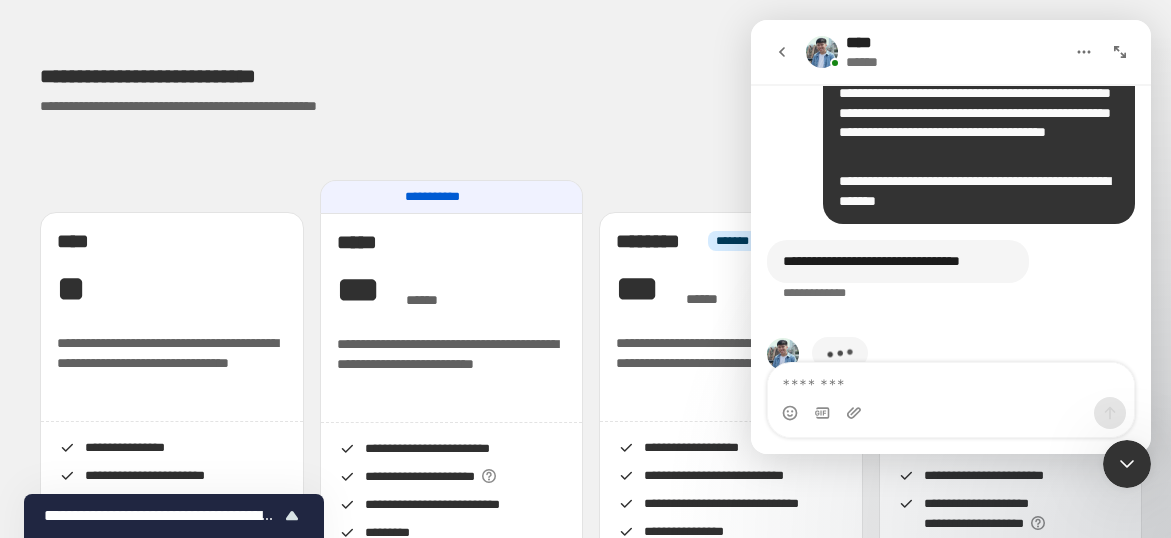 scroll, scrollTop: 3330, scrollLeft: 0, axis: vertical 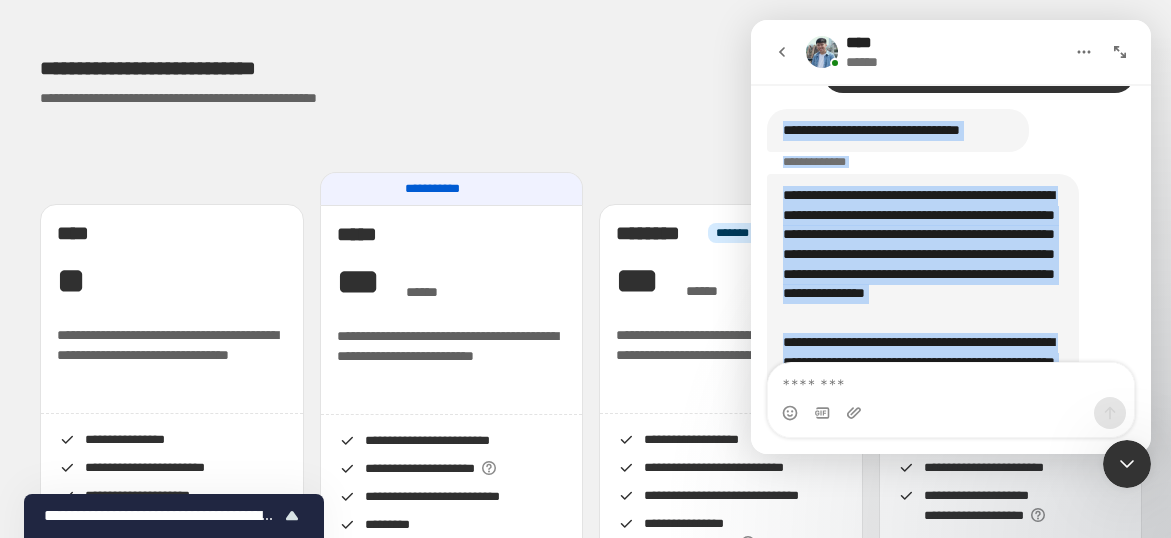 drag, startPoint x: 965, startPoint y: 306, endPoint x: 784, endPoint y: 186, distance: 217.16583 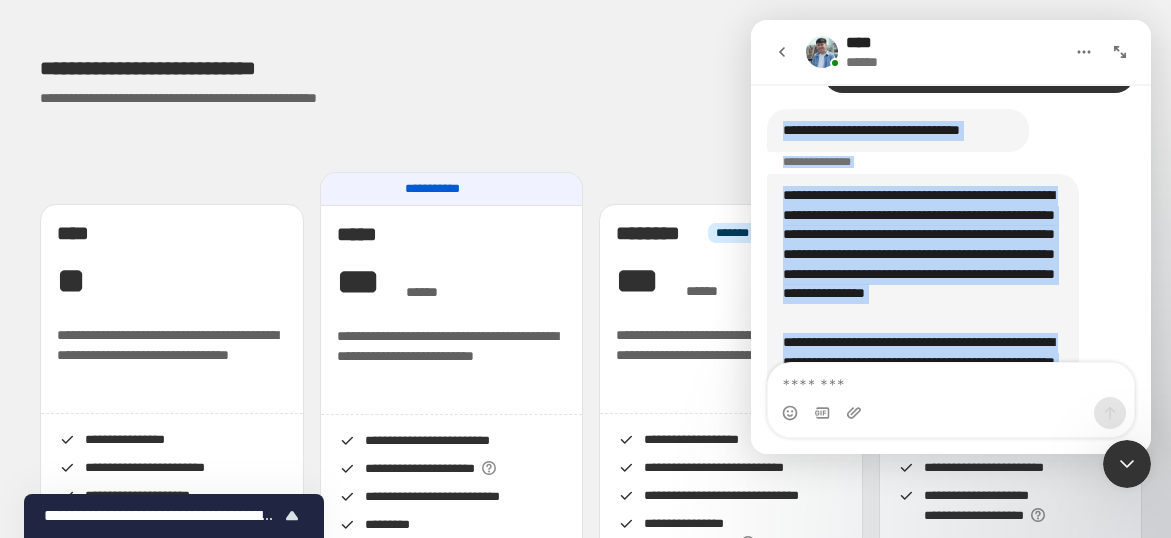 click on "**********" at bounding box center [923, 254] 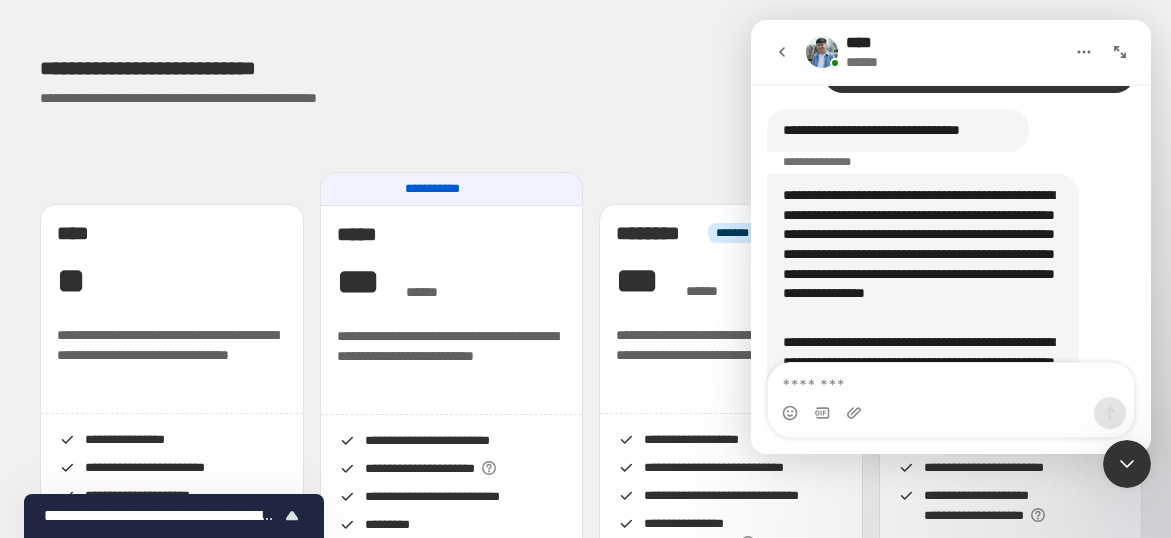 scroll, scrollTop: 3610, scrollLeft: 0, axis: vertical 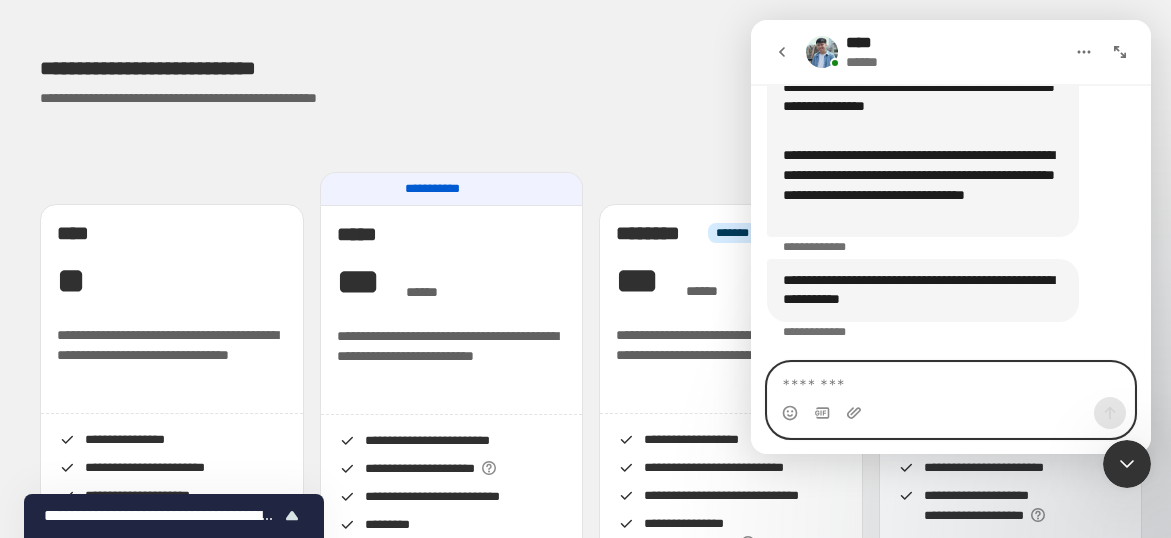 click at bounding box center (951, 380) 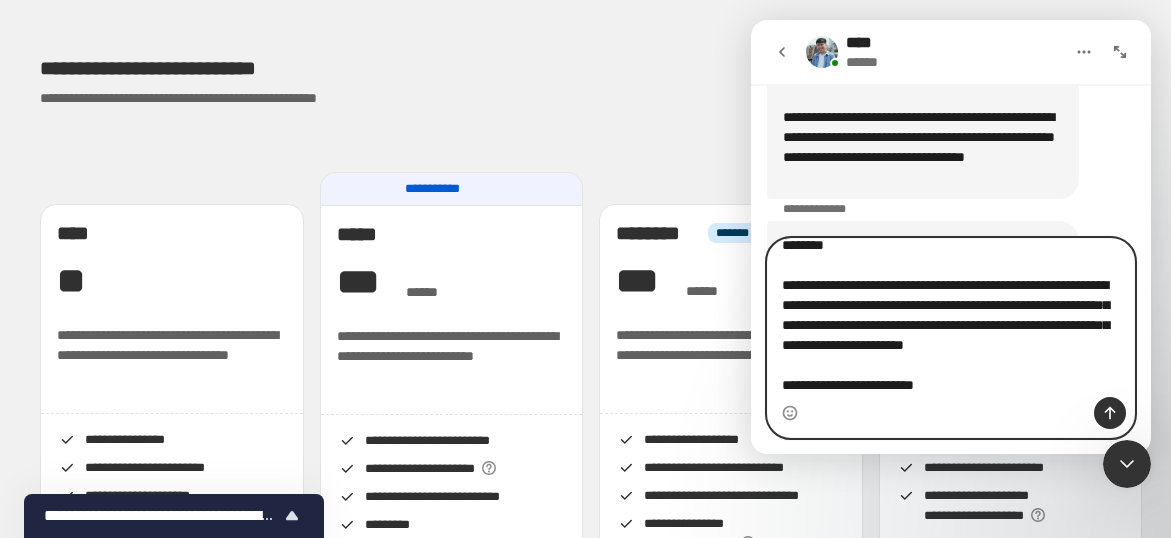 scroll, scrollTop: 0, scrollLeft: 0, axis: both 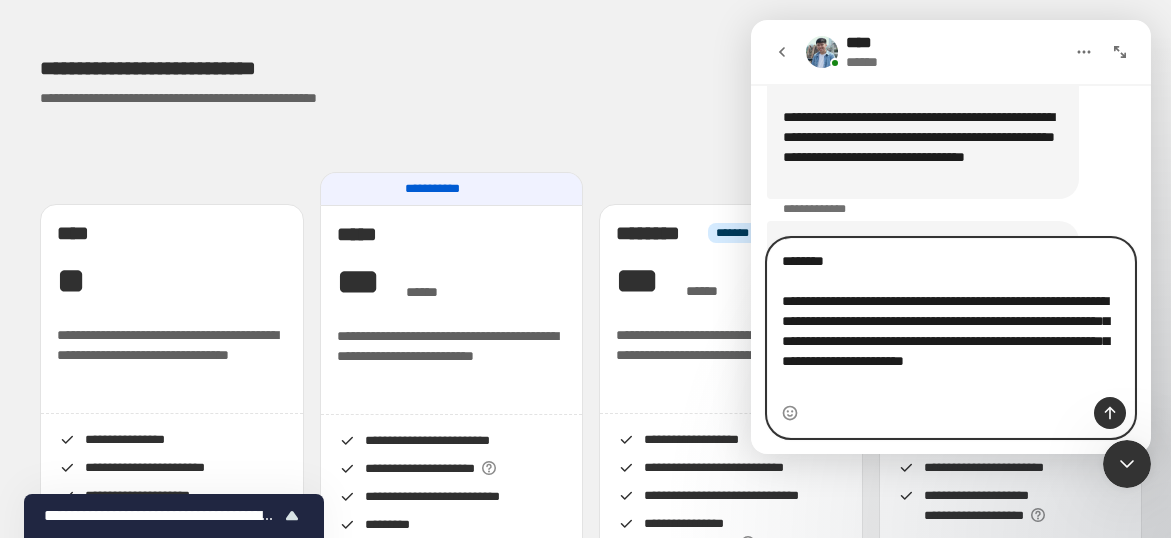 click on "**********" at bounding box center [951, 318] 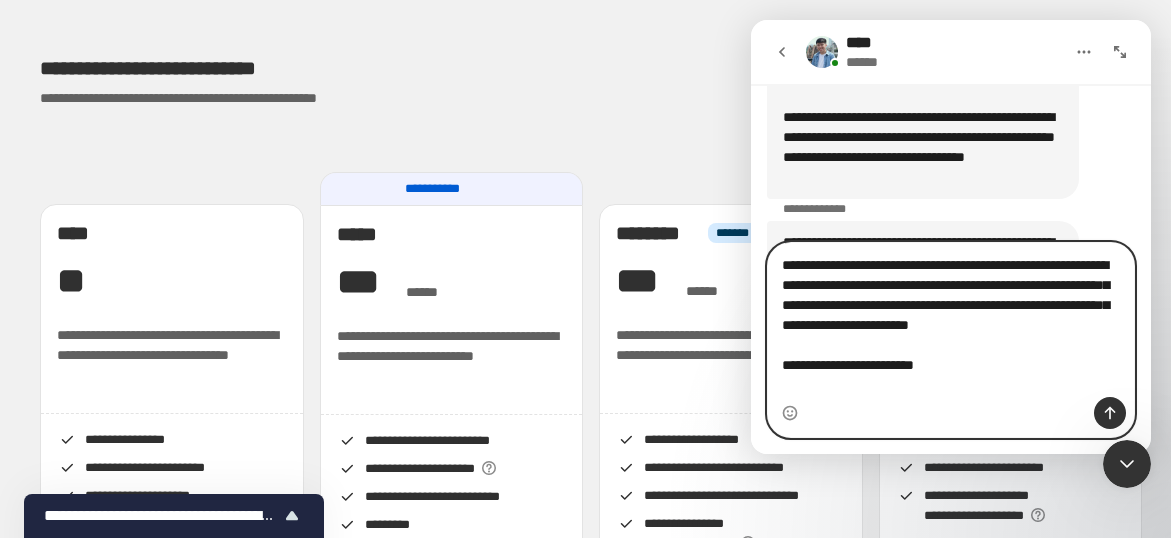 type on "**********" 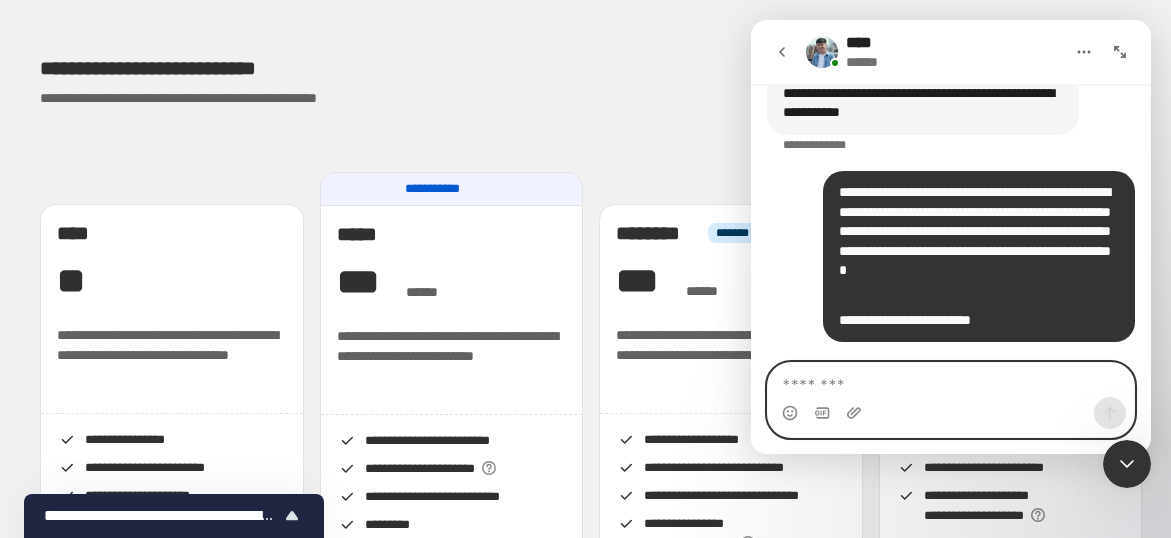 scroll, scrollTop: 3797, scrollLeft: 0, axis: vertical 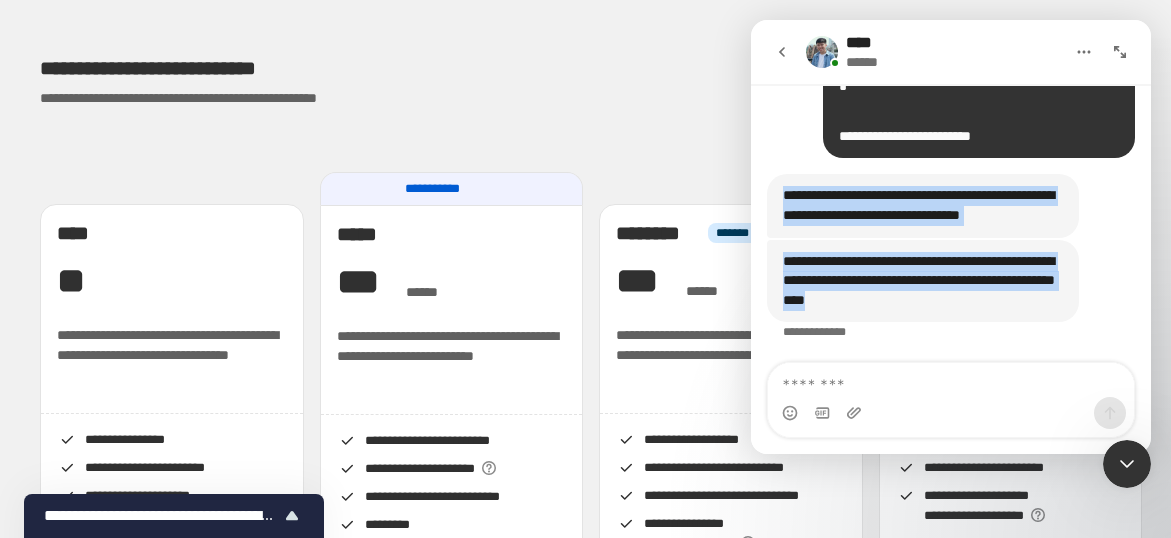 drag, startPoint x: 775, startPoint y: 185, endPoint x: 1025, endPoint y: 304, distance: 276.87723 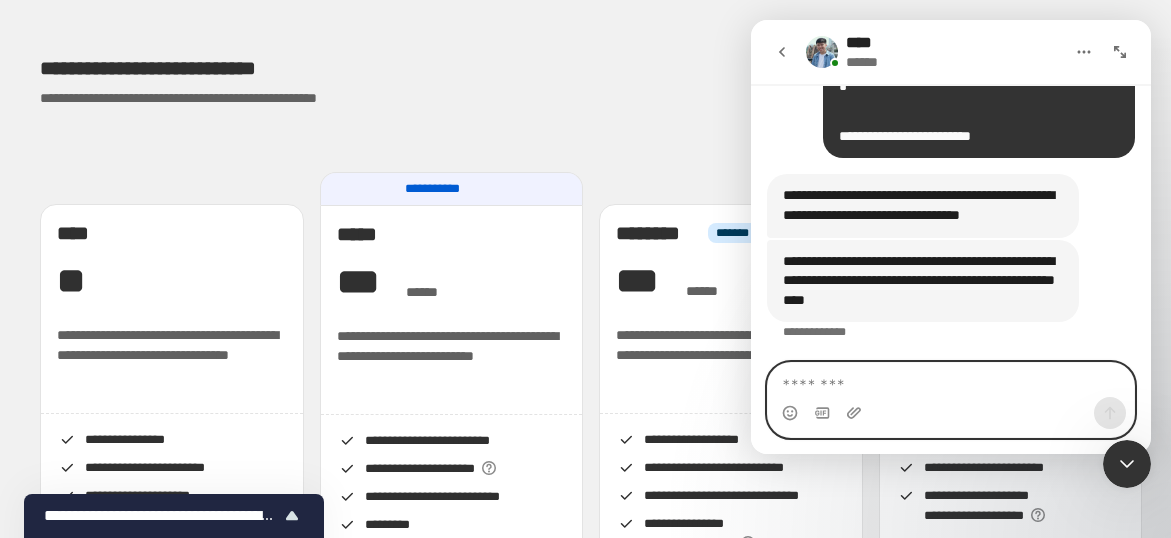 click at bounding box center [951, 380] 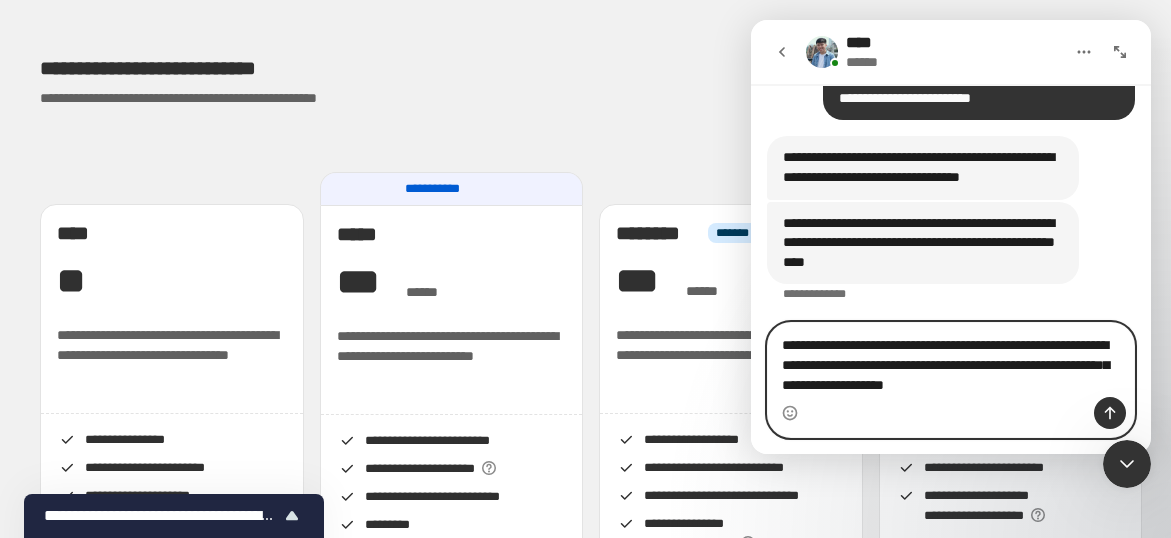 drag, startPoint x: 990, startPoint y: 366, endPoint x: 1085, endPoint y: 369, distance: 95.047356 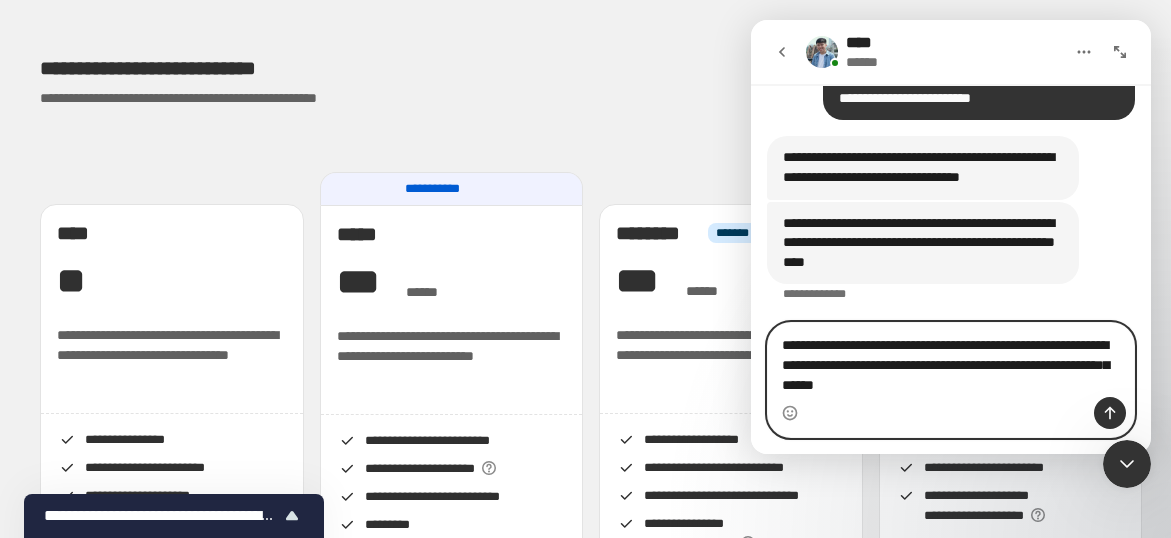 type 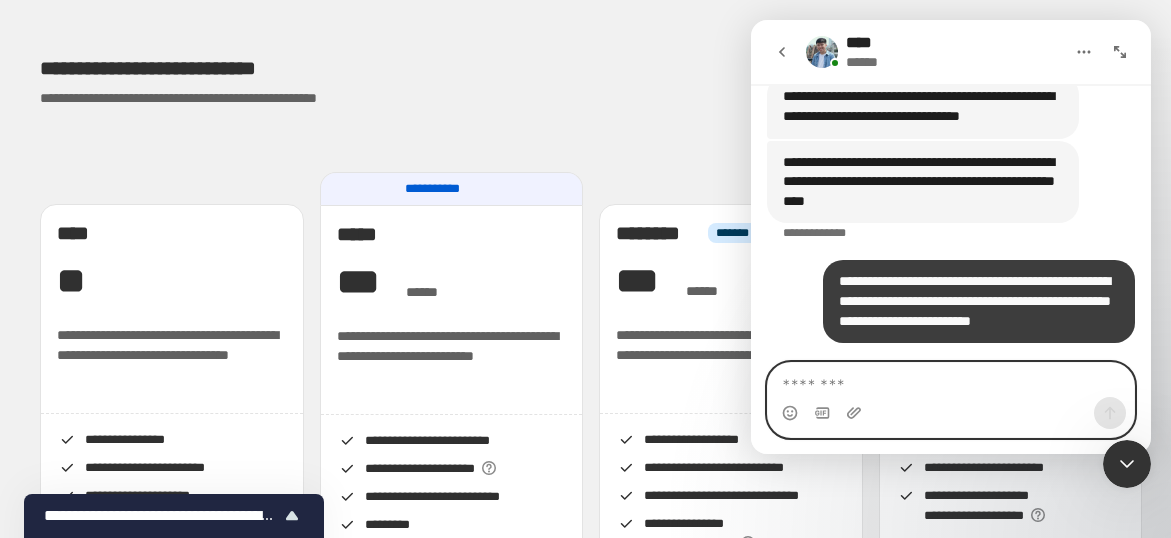 scroll, scrollTop: 4060, scrollLeft: 0, axis: vertical 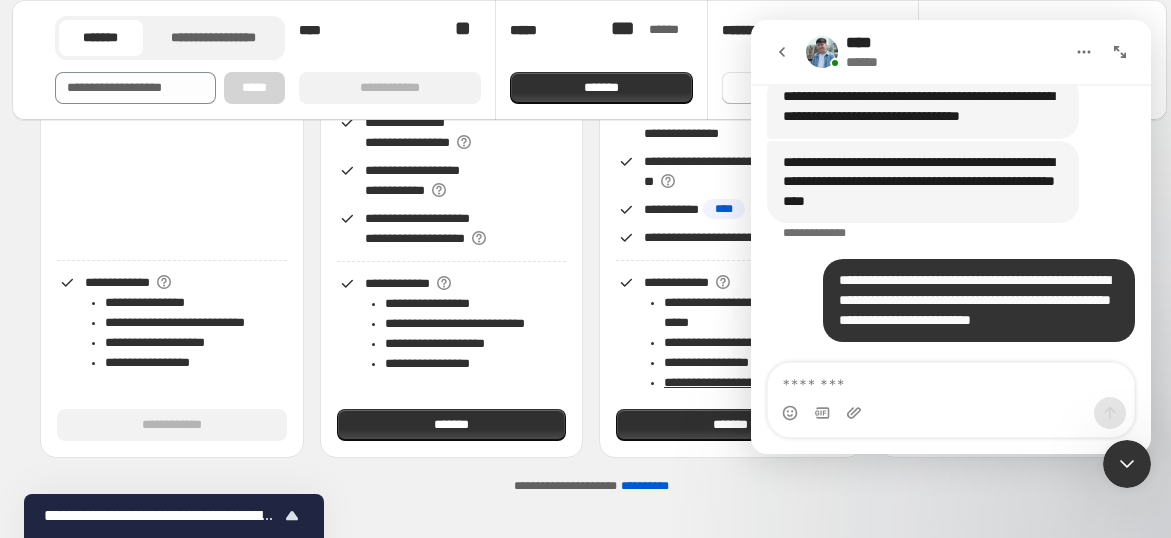 click on "**********" at bounding box center [213, 37] 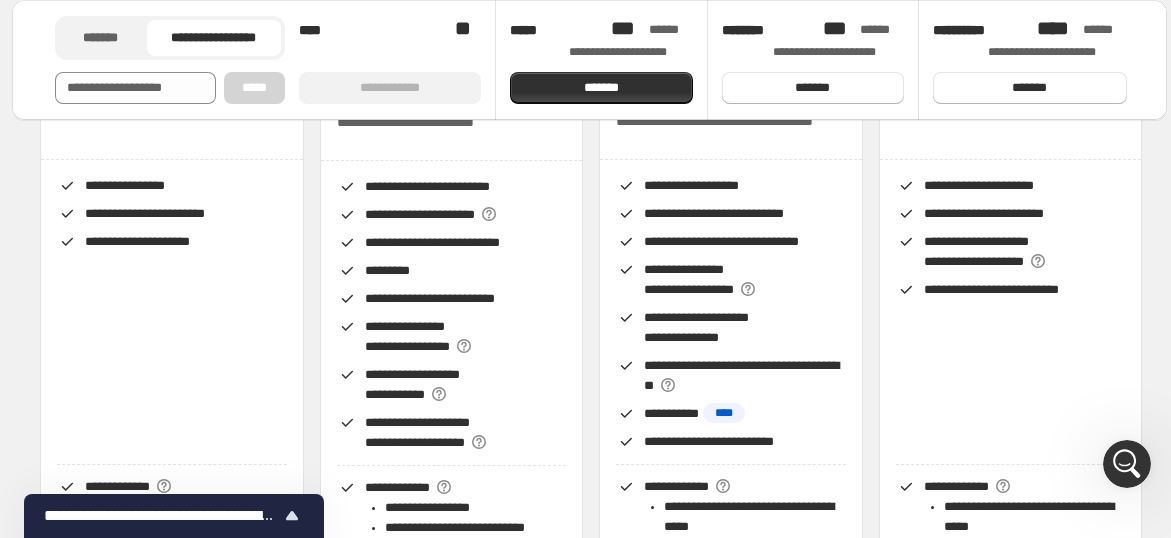 scroll, scrollTop: 272, scrollLeft: 0, axis: vertical 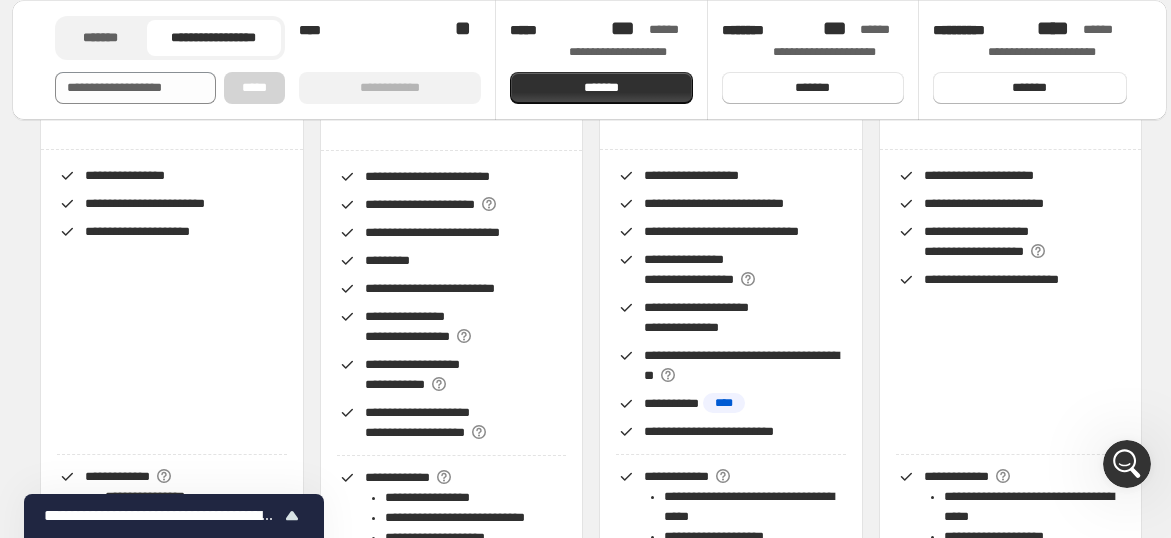click on "*******" at bounding box center (100, 37) 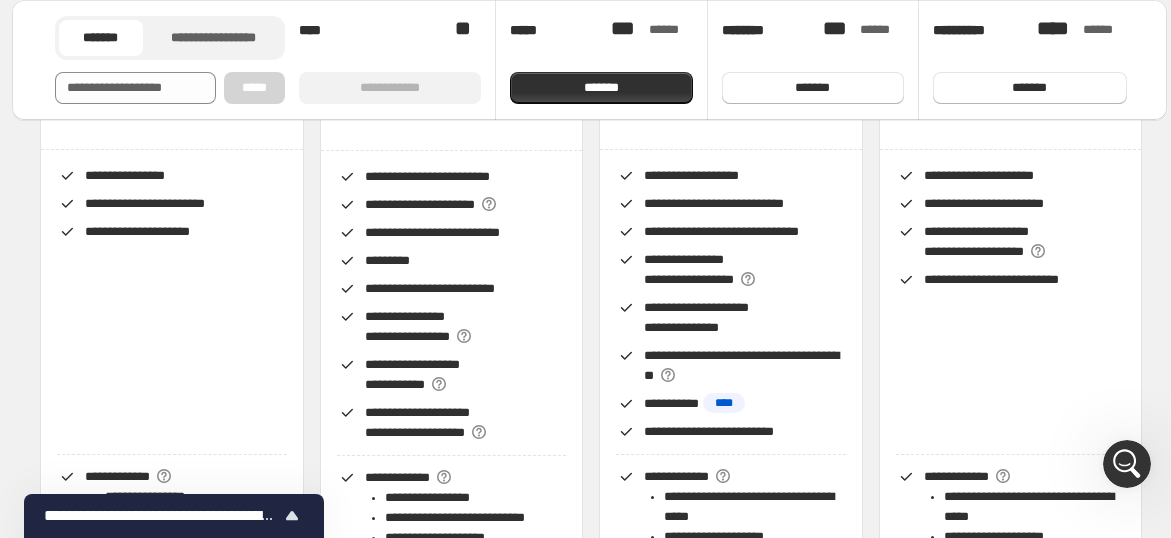 click at bounding box center [1127, 464] 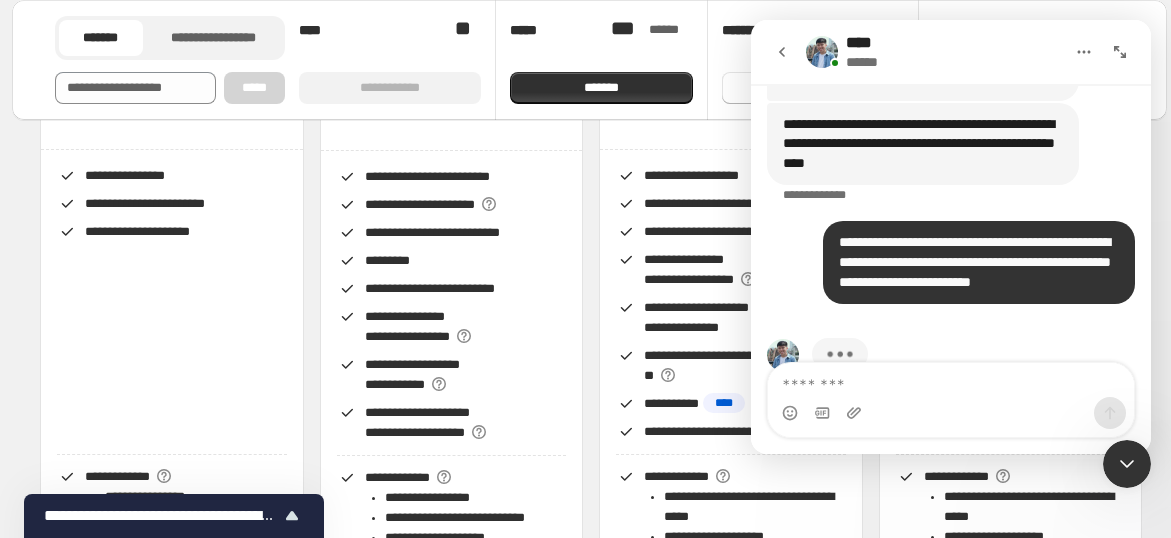 scroll, scrollTop: 4137, scrollLeft: 0, axis: vertical 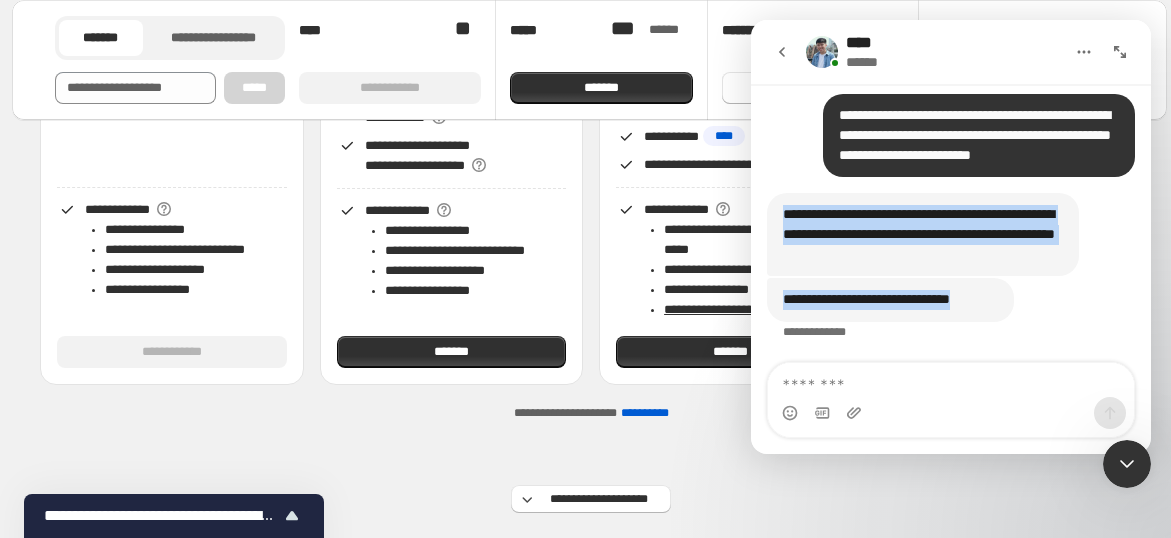 drag, startPoint x: 778, startPoint y: 215, endPoint x: 1023, endPoint y: 324, distance: 268.15295 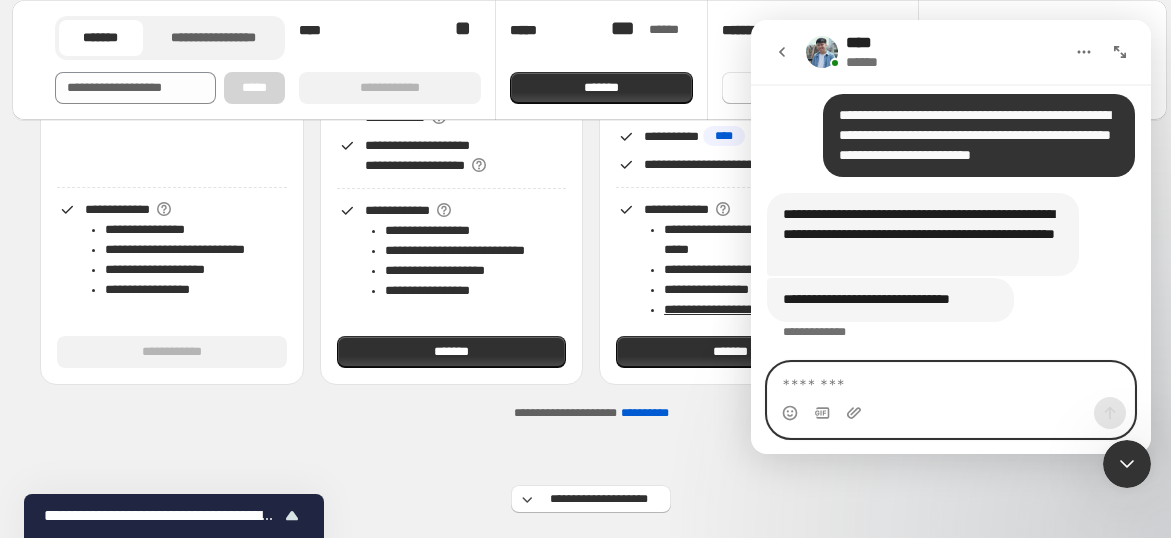 click at bounding box center (951, 380) 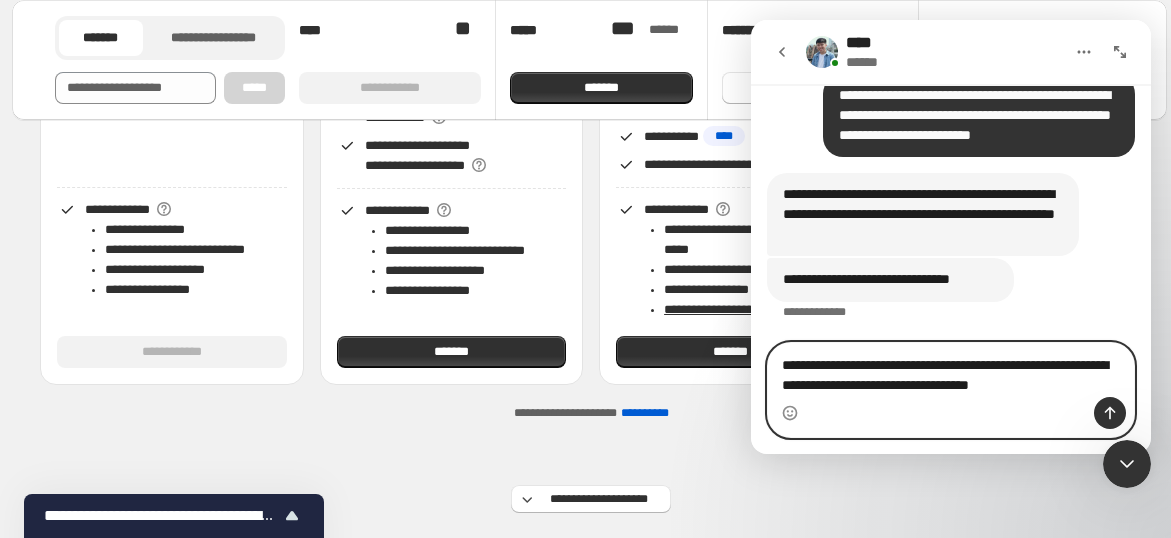 scroll, scrollTop: 11, scrollLeft: 0, axis: vertical 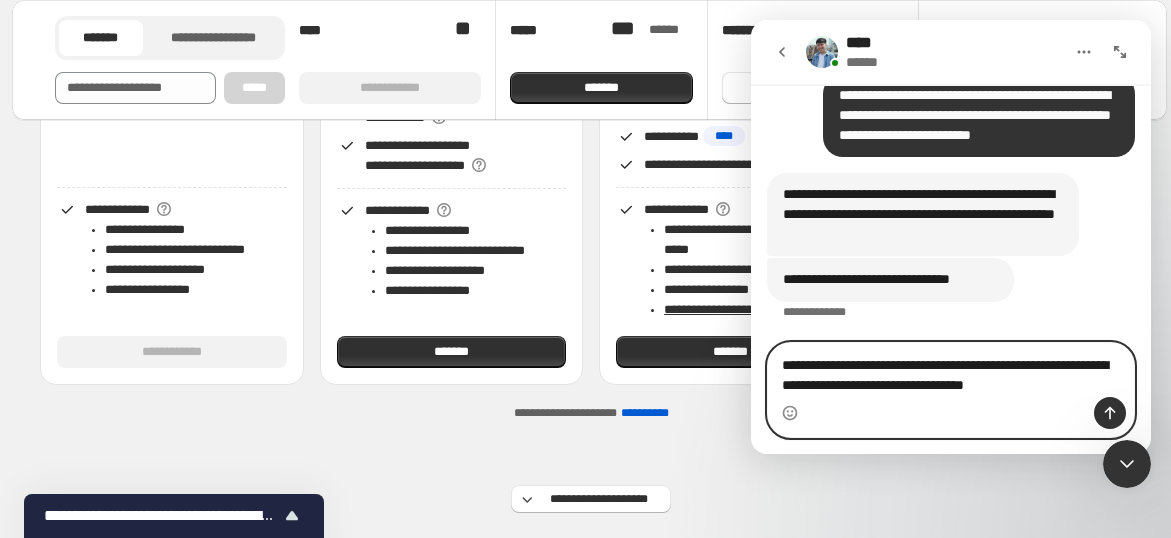 type on "**********" 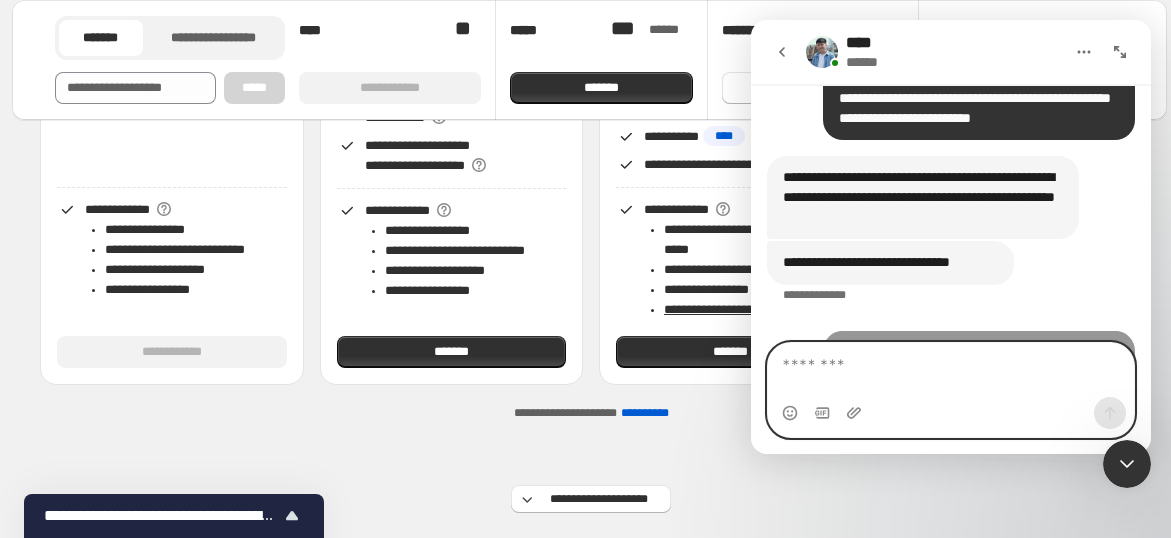 scroll, scrollTop: 0, scrollLeft: 0, axis: both 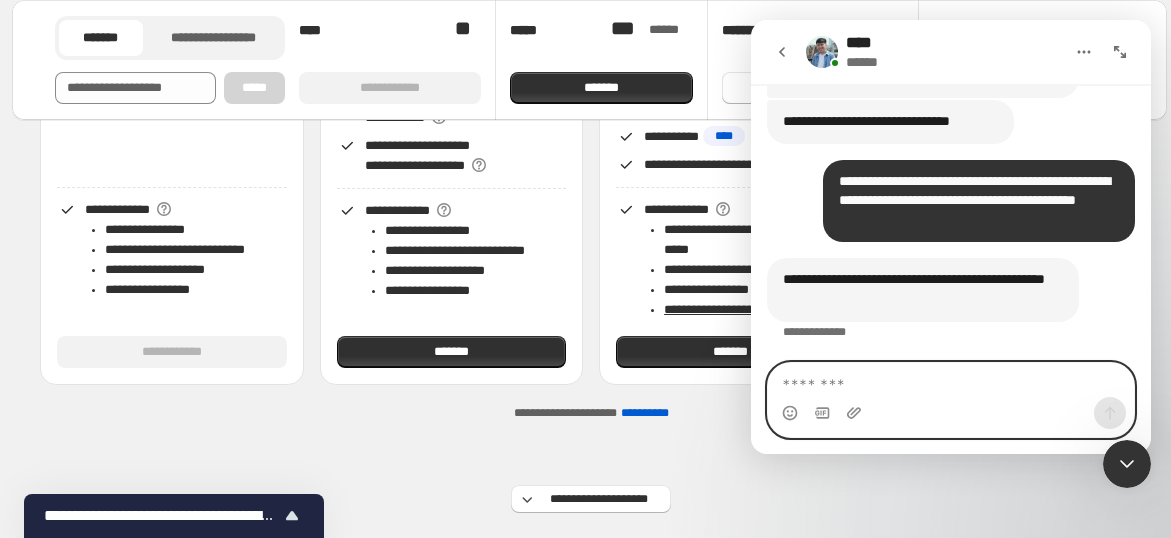 click at bounding box center (951, 380) 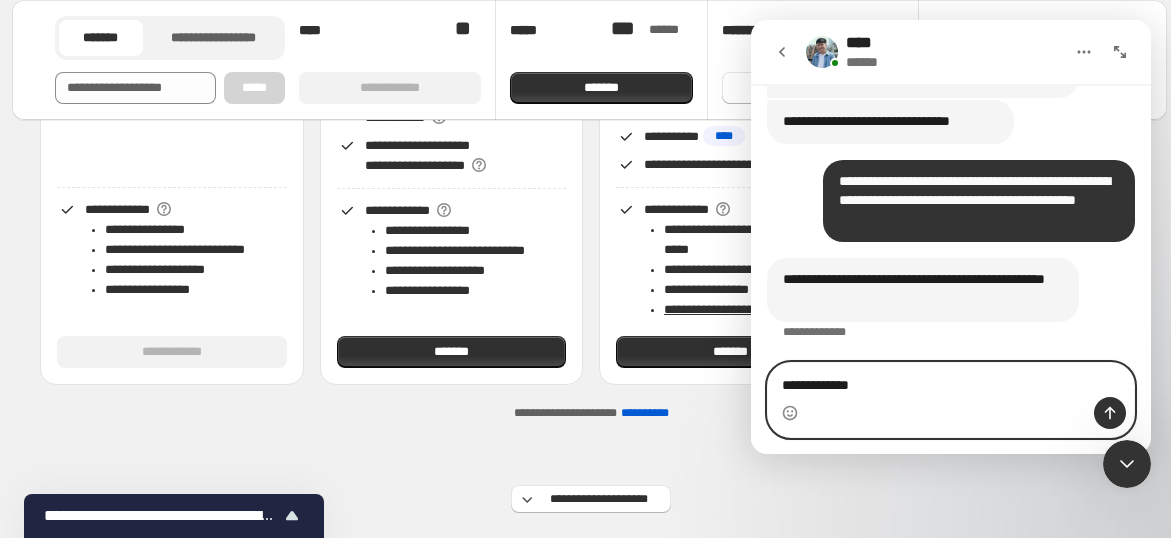 type on "**********" 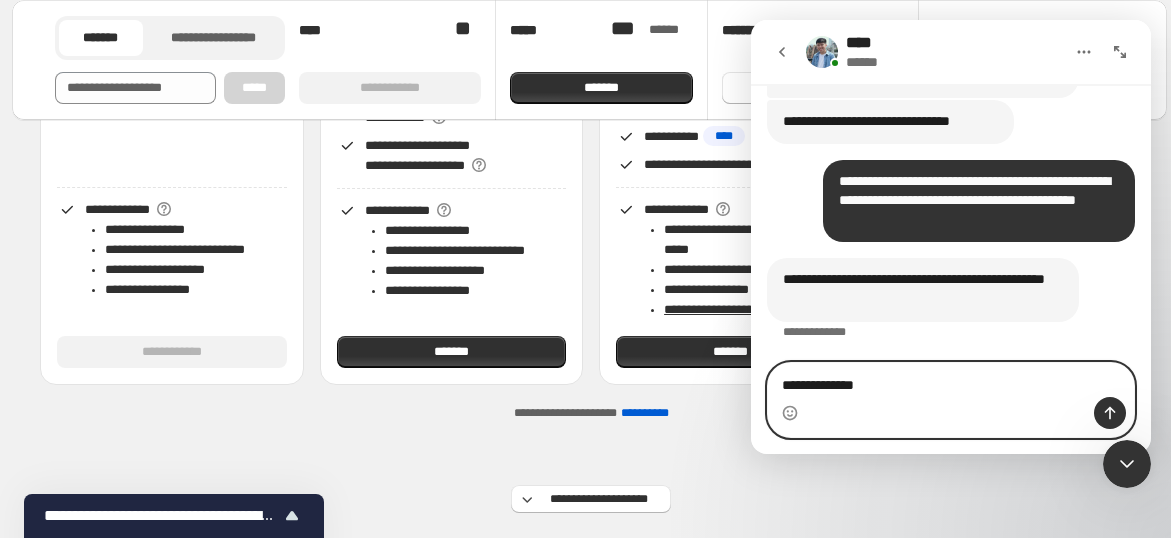 type 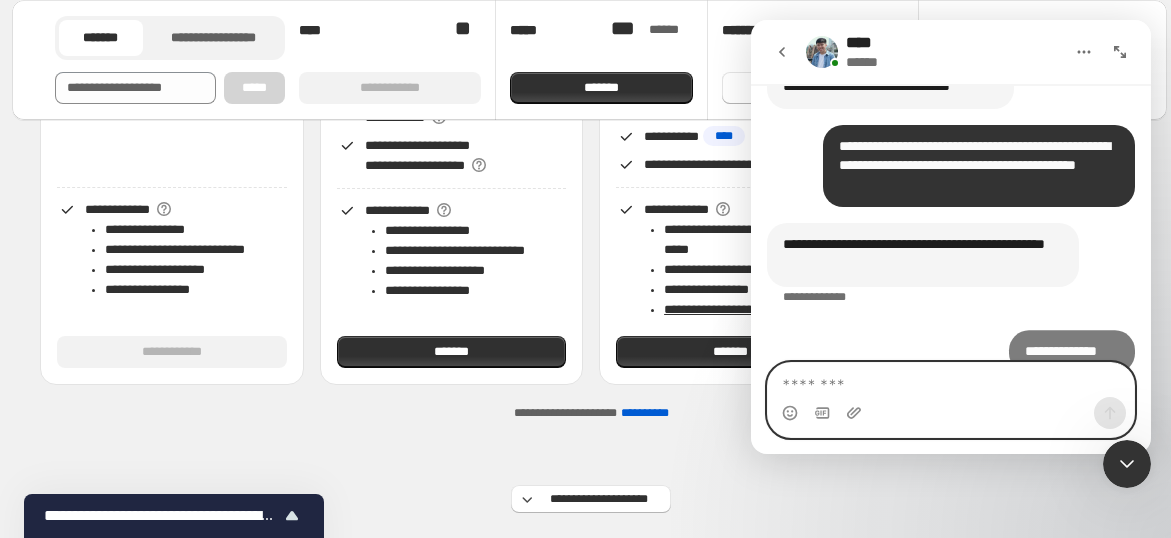scroll, scrollTop: 4402, scrollLeft: 0, axis: vertical 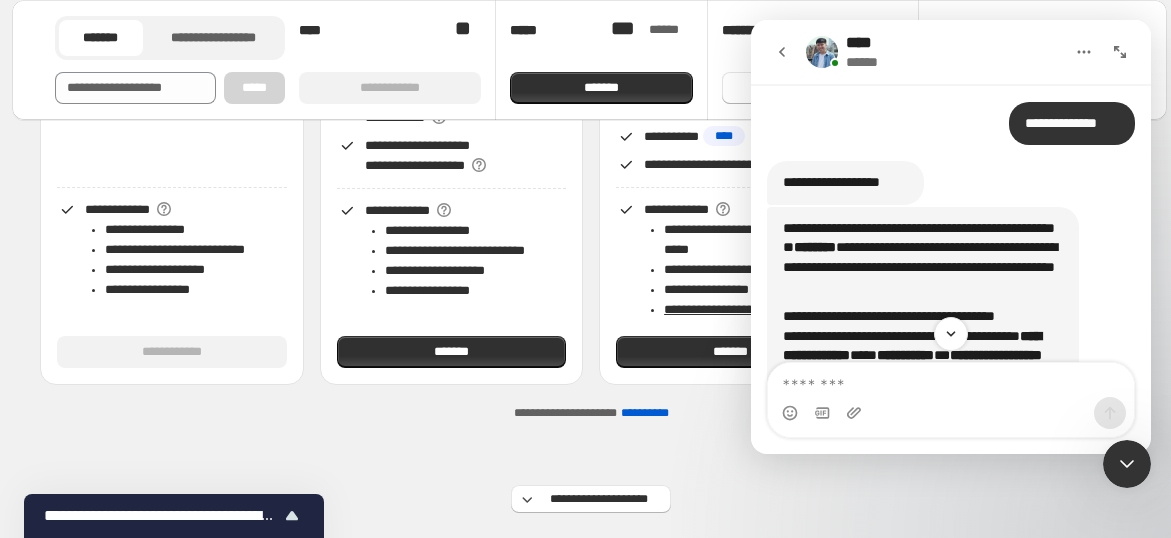 click on "*******" at bounding box center (815, 247) 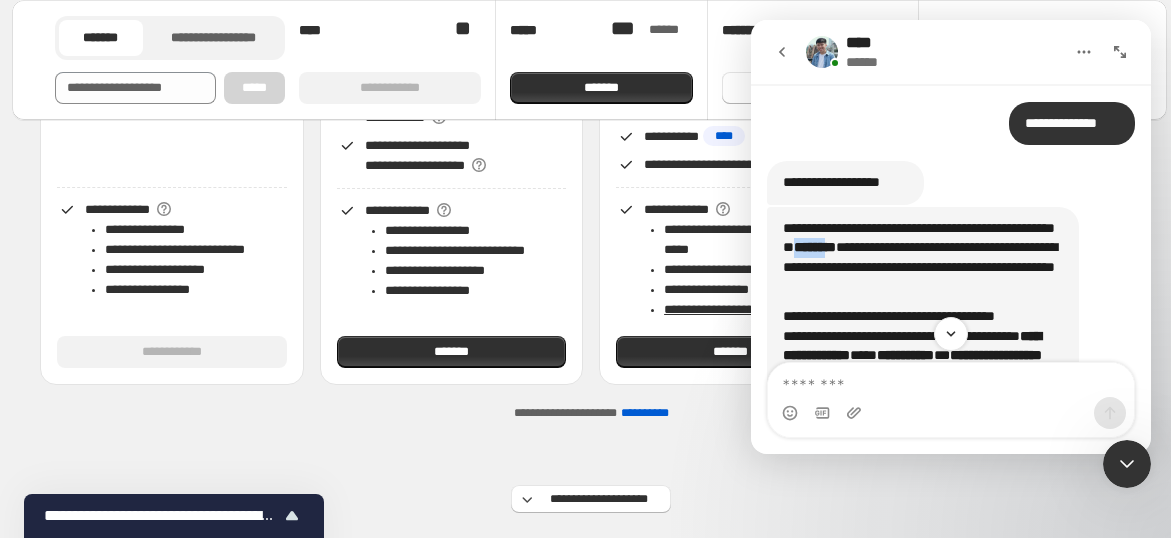 click on "*******" at bounding box center [815, 247] 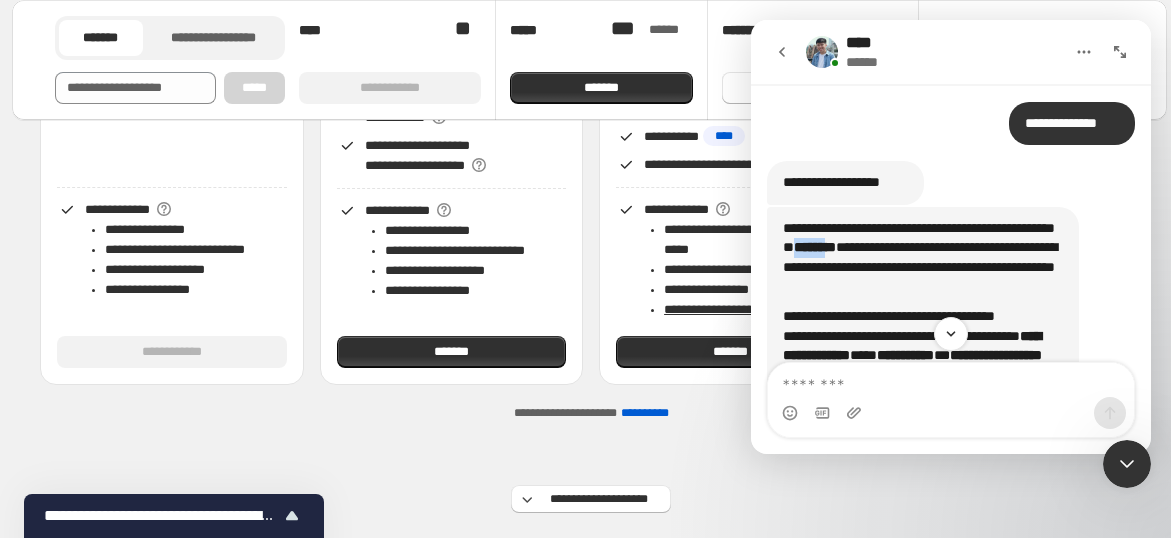 copy on "******" 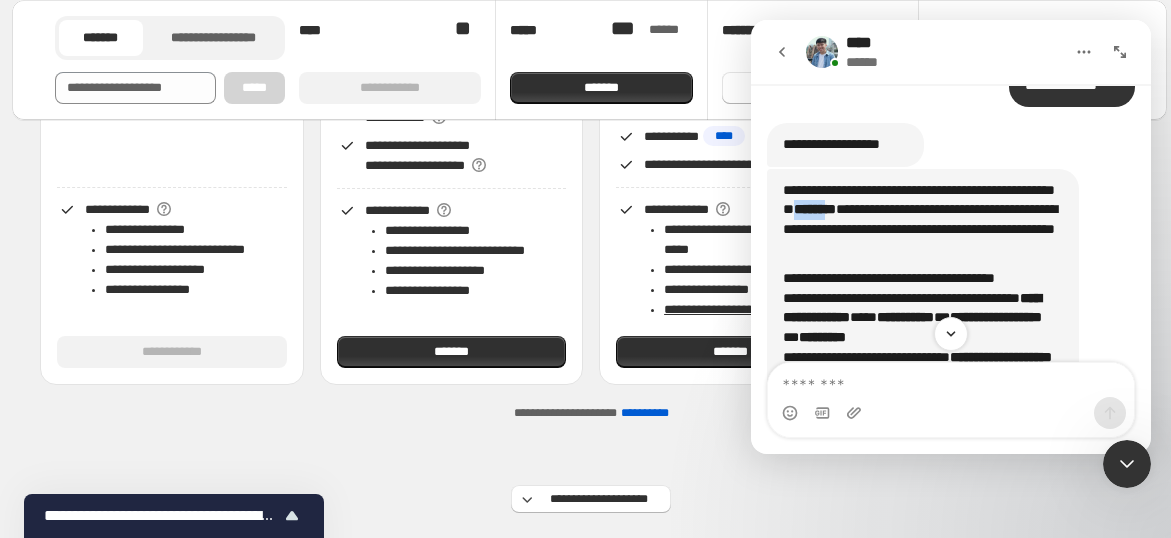 scroll, scrollTop: 4580, scrollLeft: 0, axis: vertical 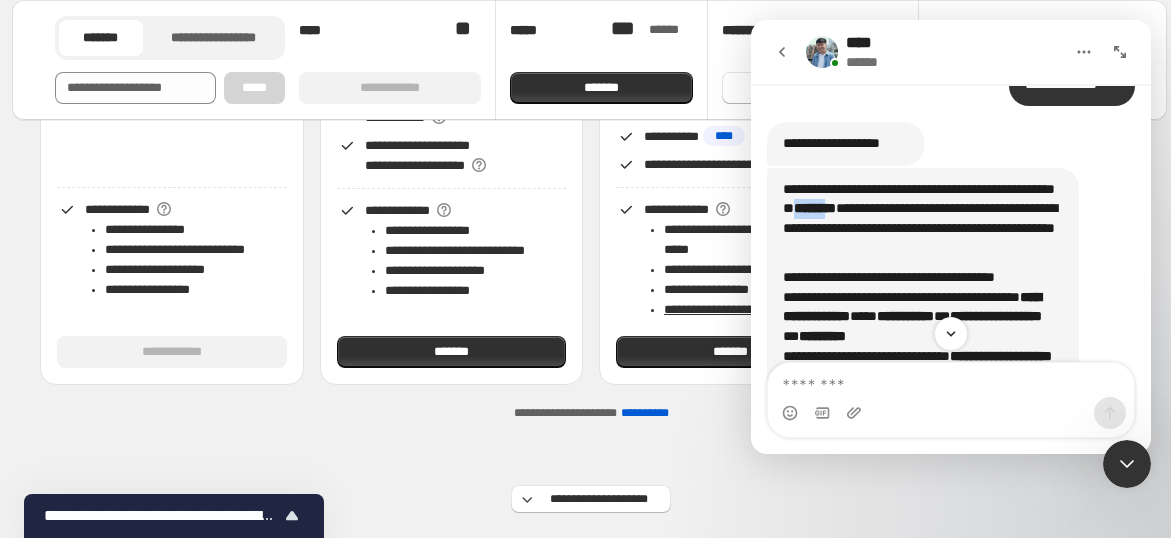 copy on "******" 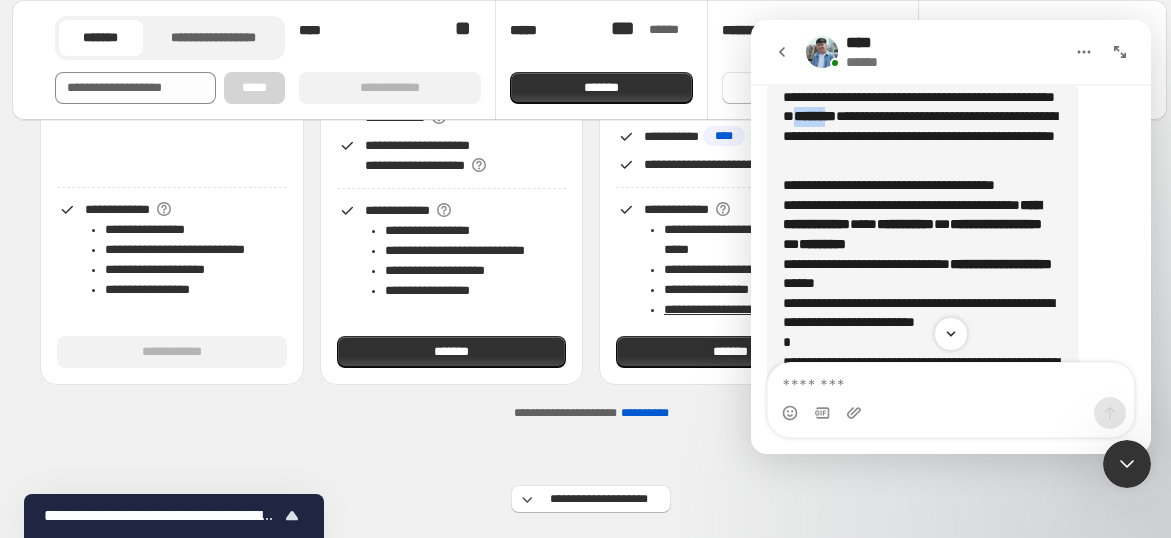 scroll, scrollTop: 4674, scrollLeft: 0, axis: vertical 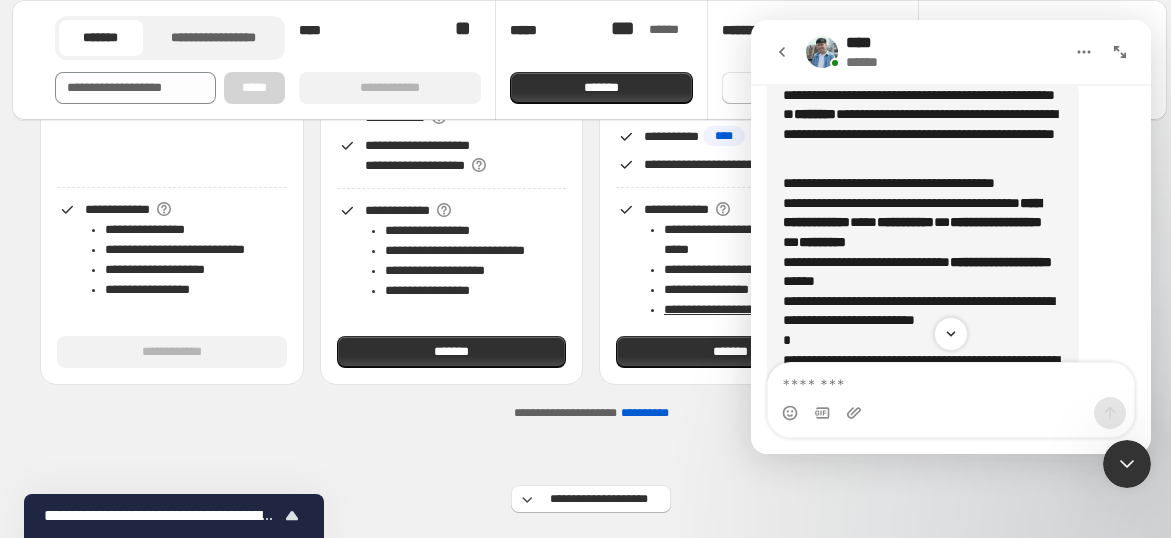 click on "**********" at bounding box center [923, 213] 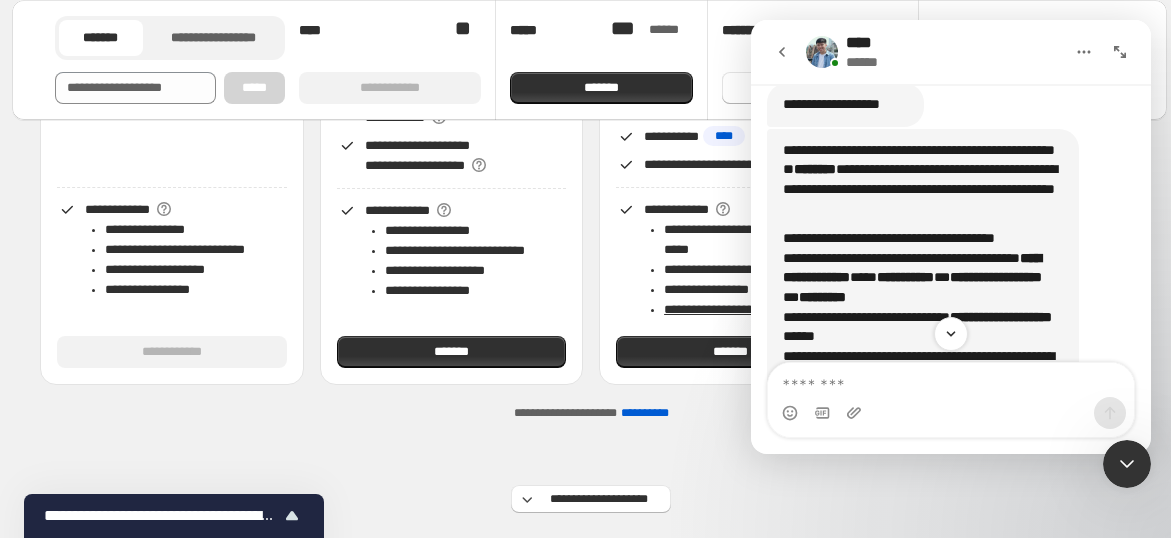 scroll, scrollTop: 4614, scrollLeft: 0, axis: vertical 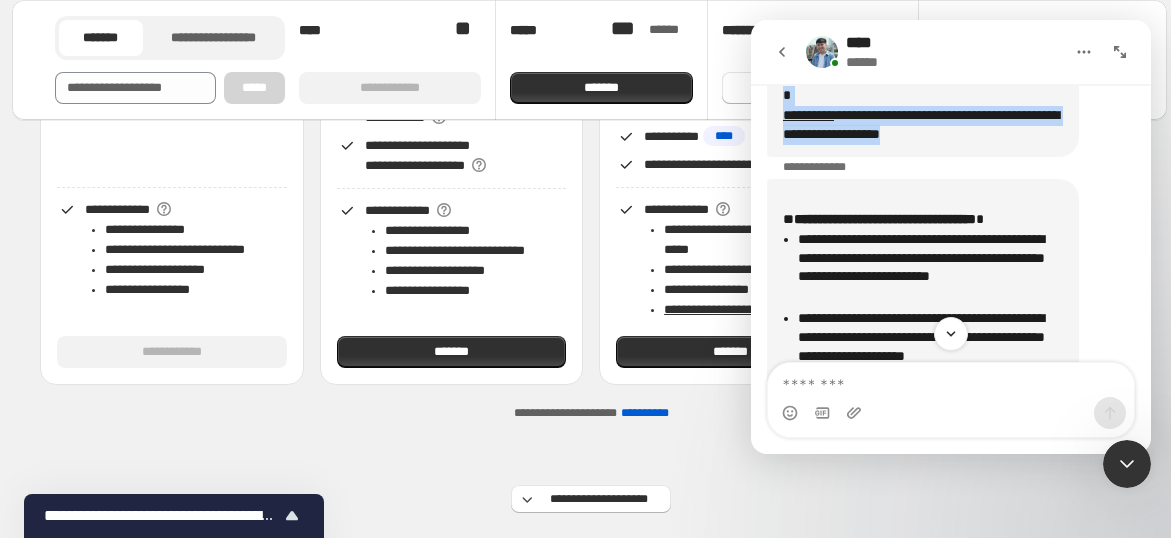 drag, startPoint x: 779, startPoint y: 195, endPoint x: 995, endPoint y: 179, distance: 216.59178 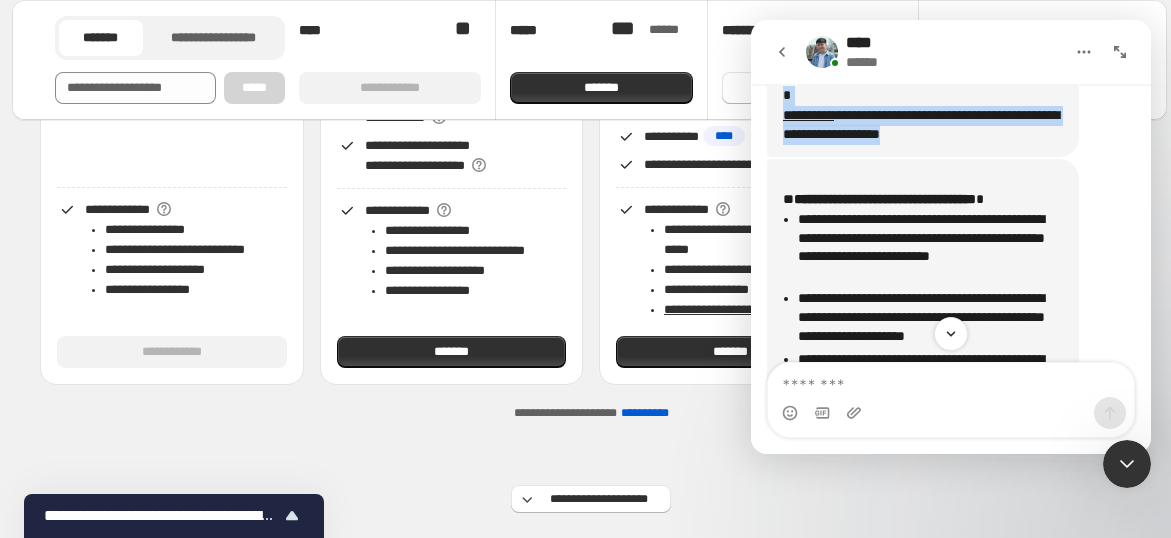 copy on "**********" 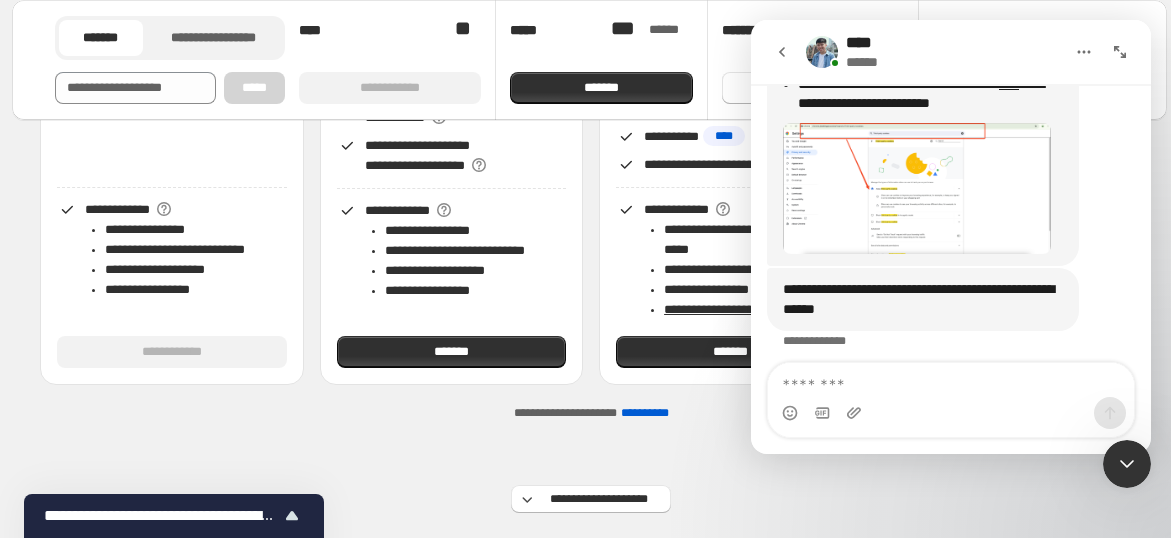 scroll, scrollTop: 5241, scrollLeft: 0, axis: vertical 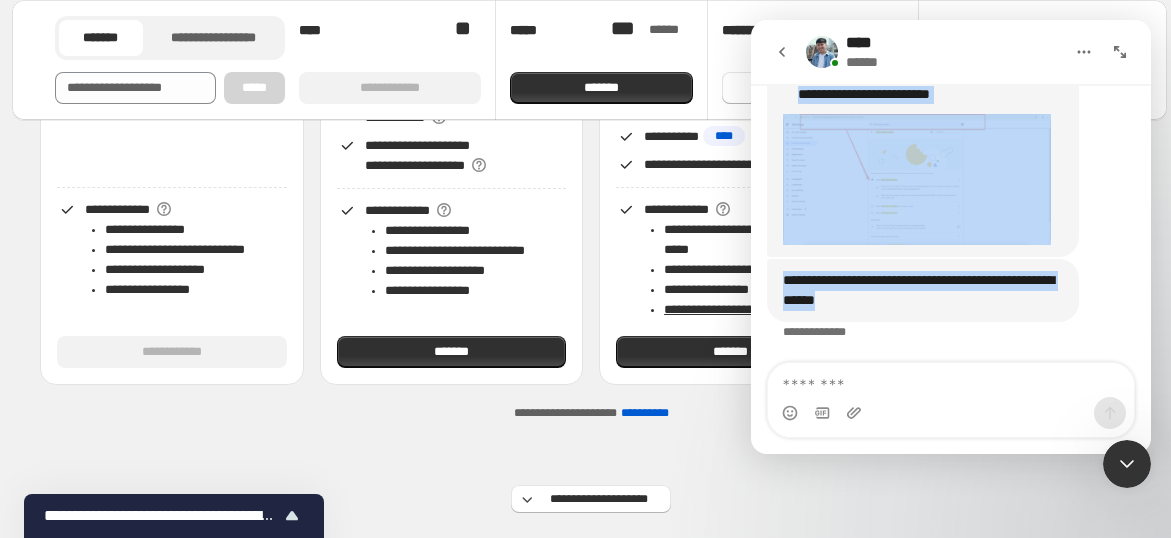 drag, startPoint x: 778, startPoint y: 169, endPoint x: 930, endPoint y: 293, distance: 196.1632 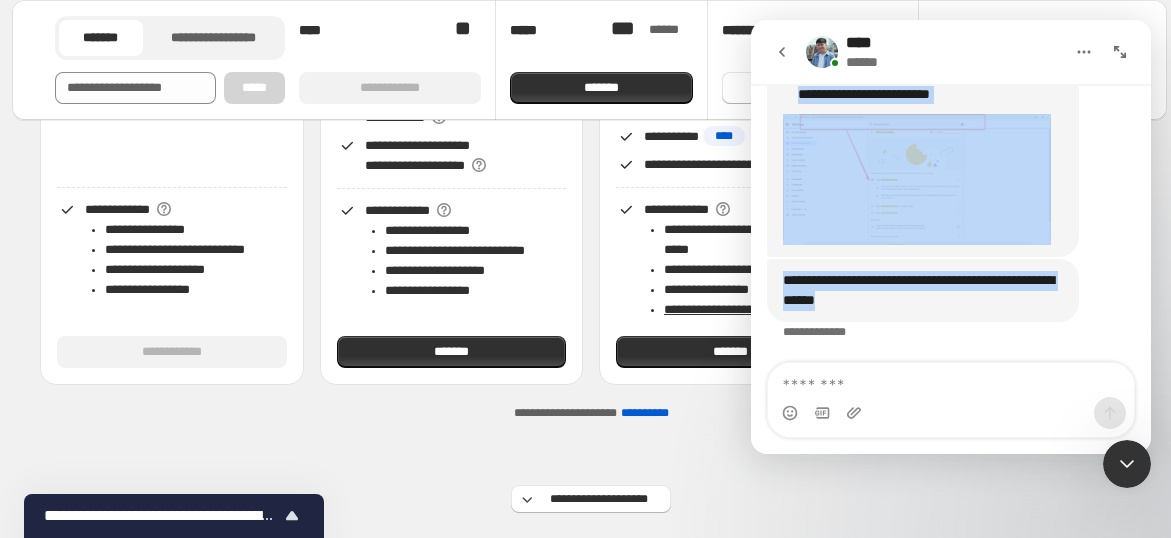 copy on "**********" 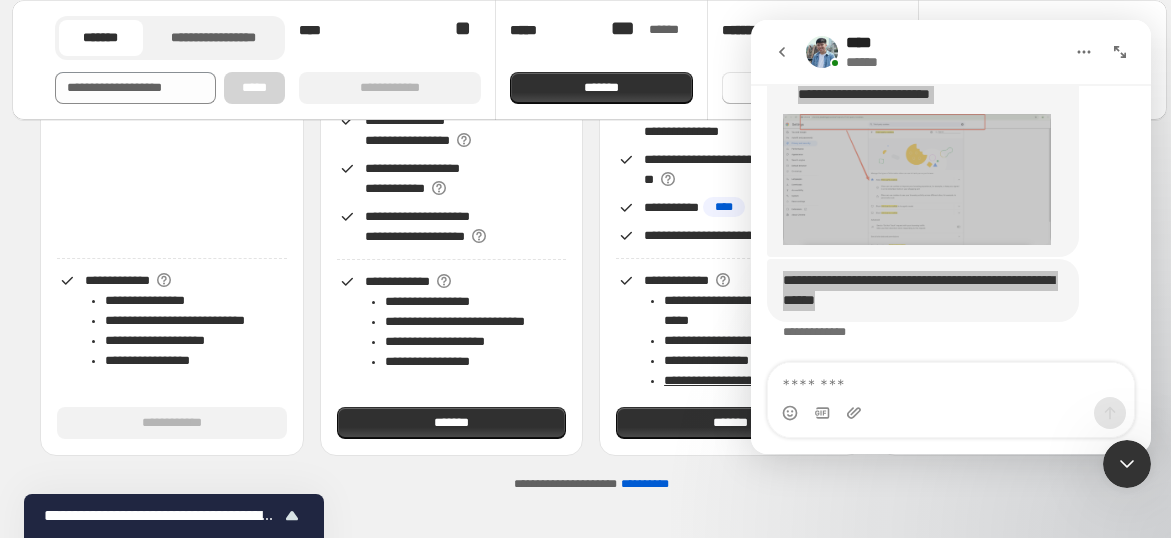 scroll, scrollTop: 572, scrollLeft: 0, axis: vertical 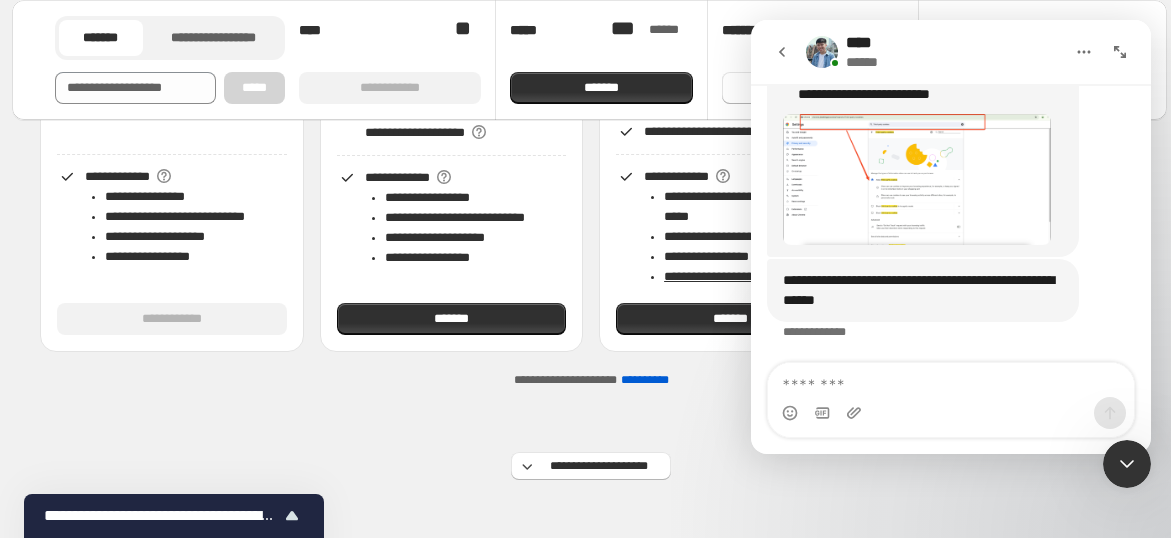 click on "****" at bounding box center (863, 43) 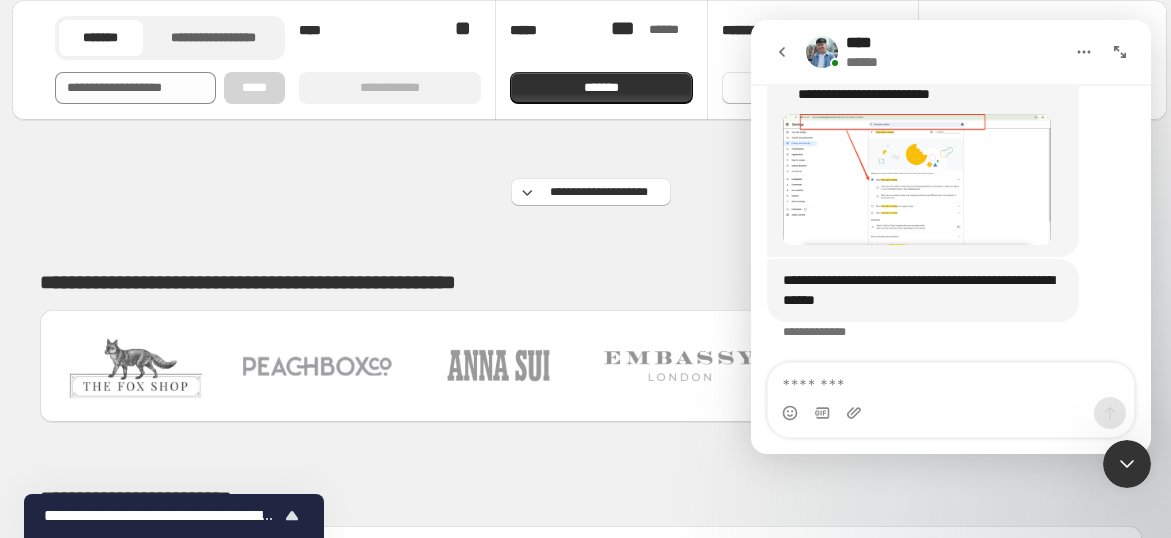 scroll, scrollTop: 848, scrollLeft: 0, axis: vertical 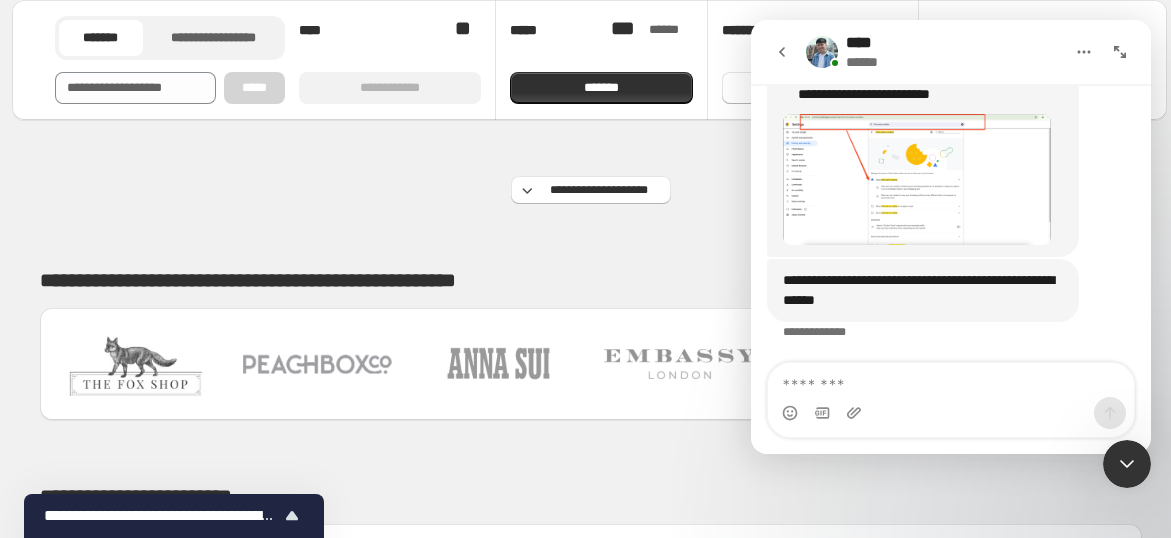 click on "**********" at bounding box center (591, 1285) 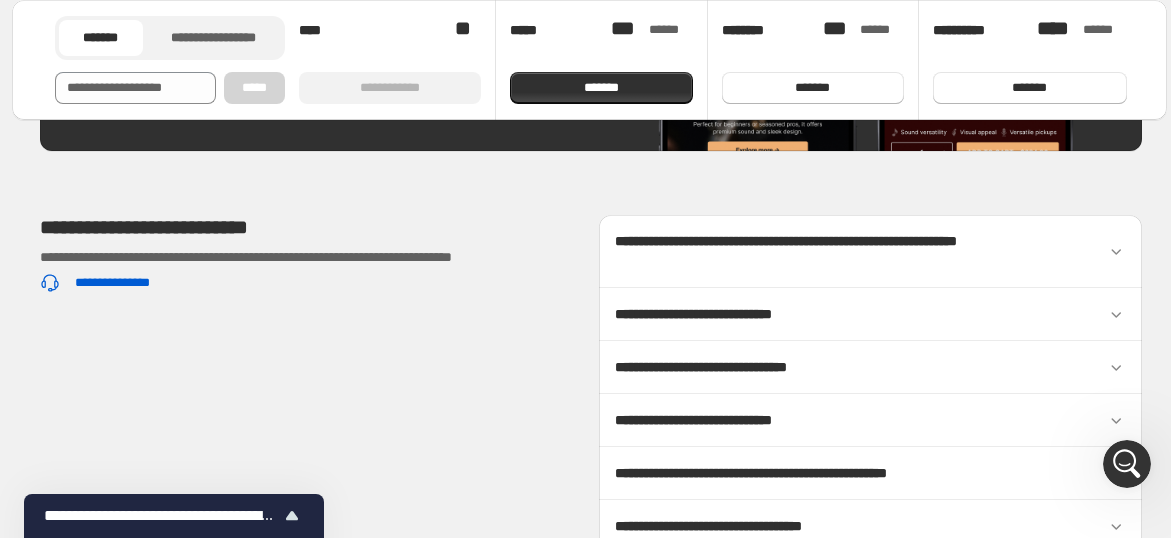 scroll, scrollTop: 3237, scrollLeft: 0, axis: vertical 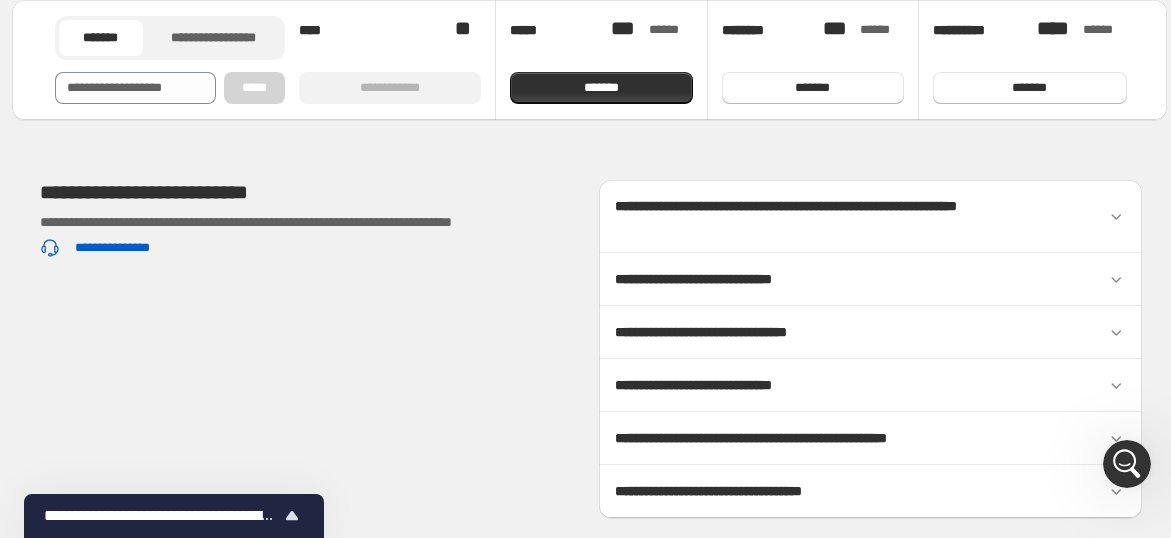 click on "**********" at bounding box center [742, 332] 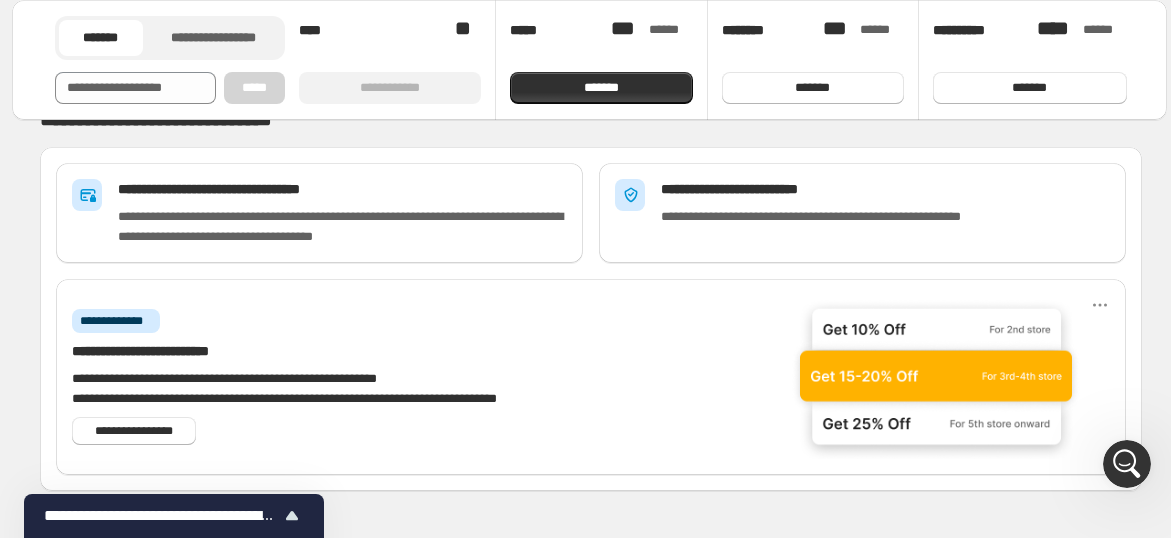 scroll, scrollTop: 4039, scrollLeft: 0, axis: vertical 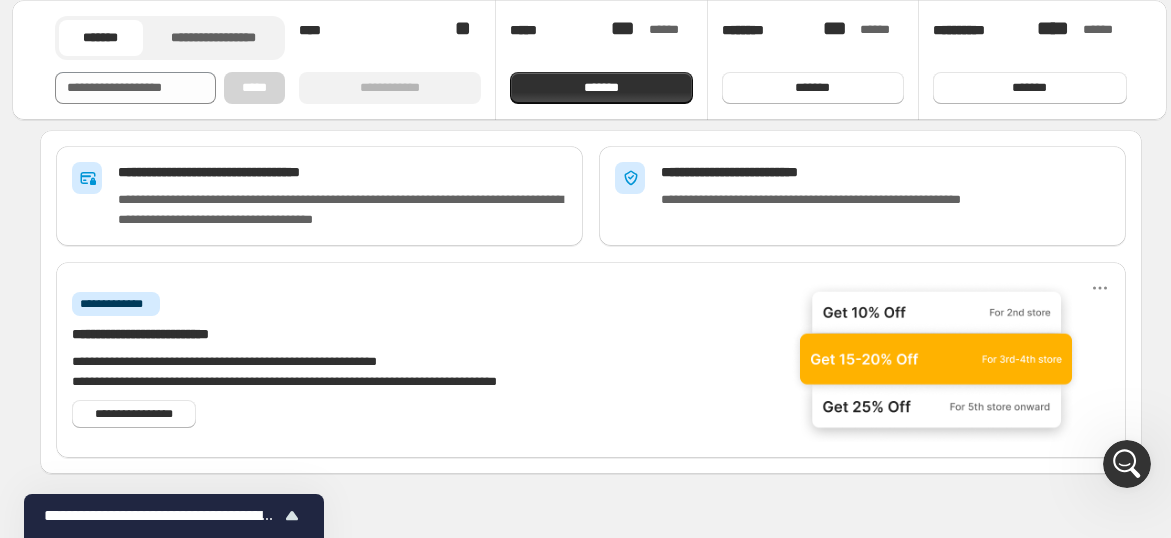 click at bounding box center [936, 360] 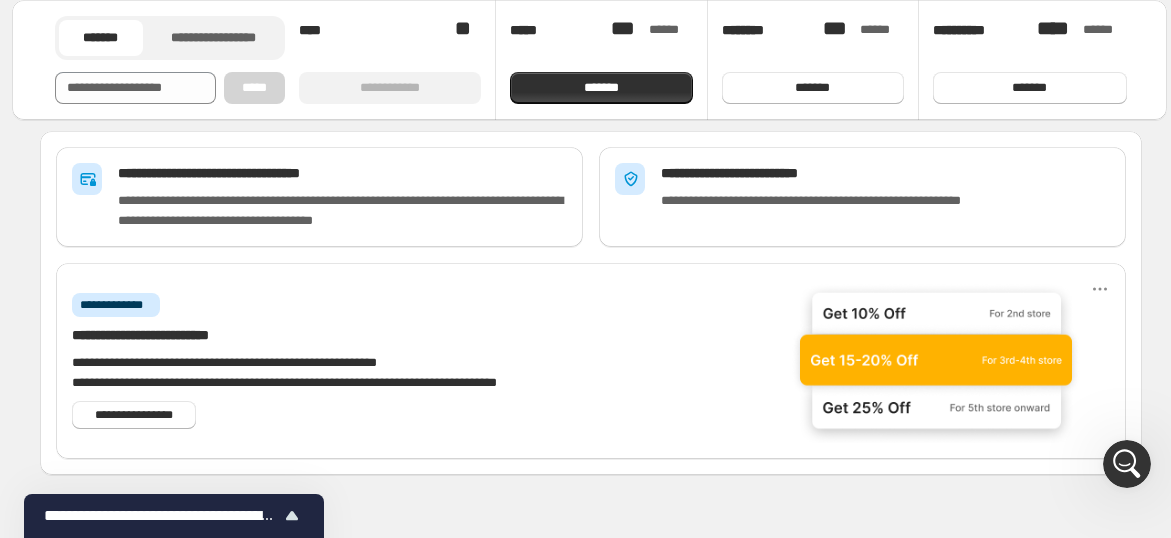 scroll, scrollTop: 4019, scrollLeft: 0, axis: vertical 